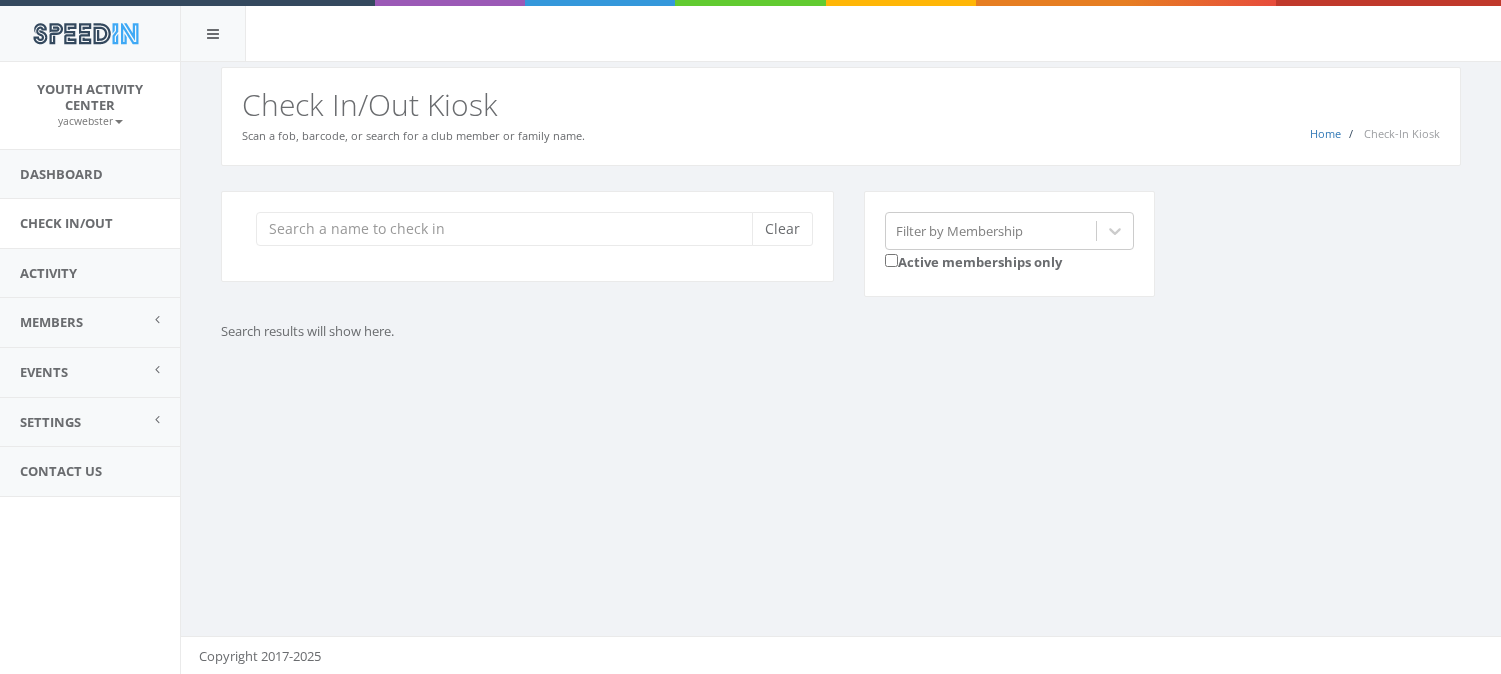 scroll, scrollTop: 0, scrollLeft: 0, axis: both 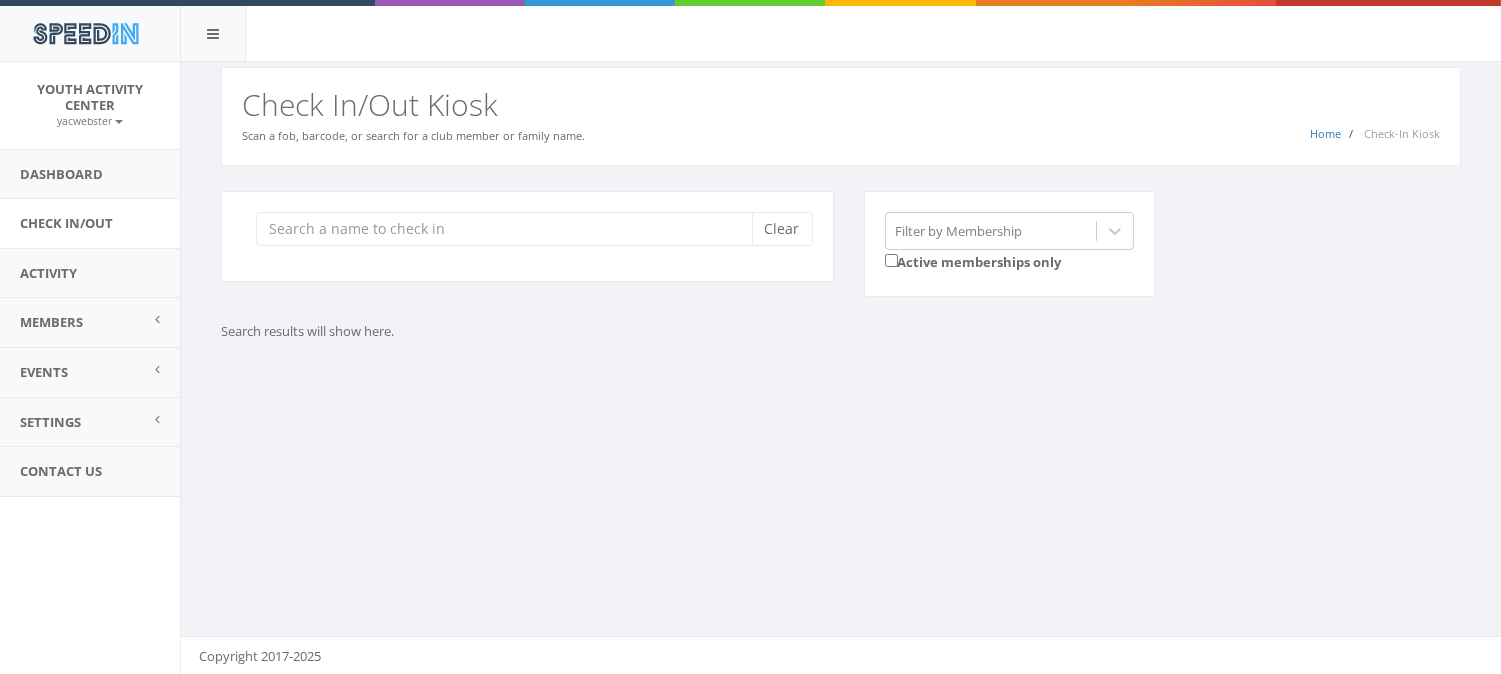 click on "Clear Filter by Membership  Active memberships only Search results will show here." at bounding box center [841, 291] 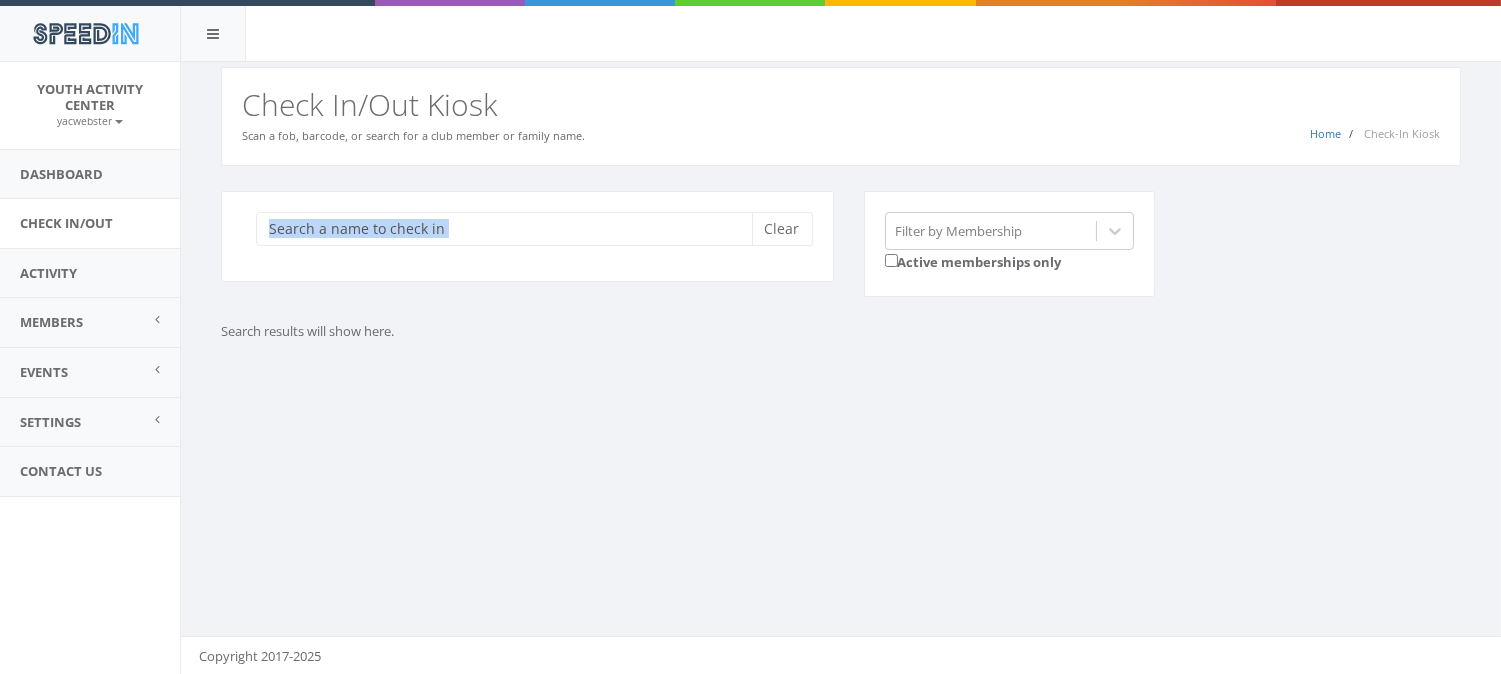 click on "Clear" at bounding box center (527, 236) 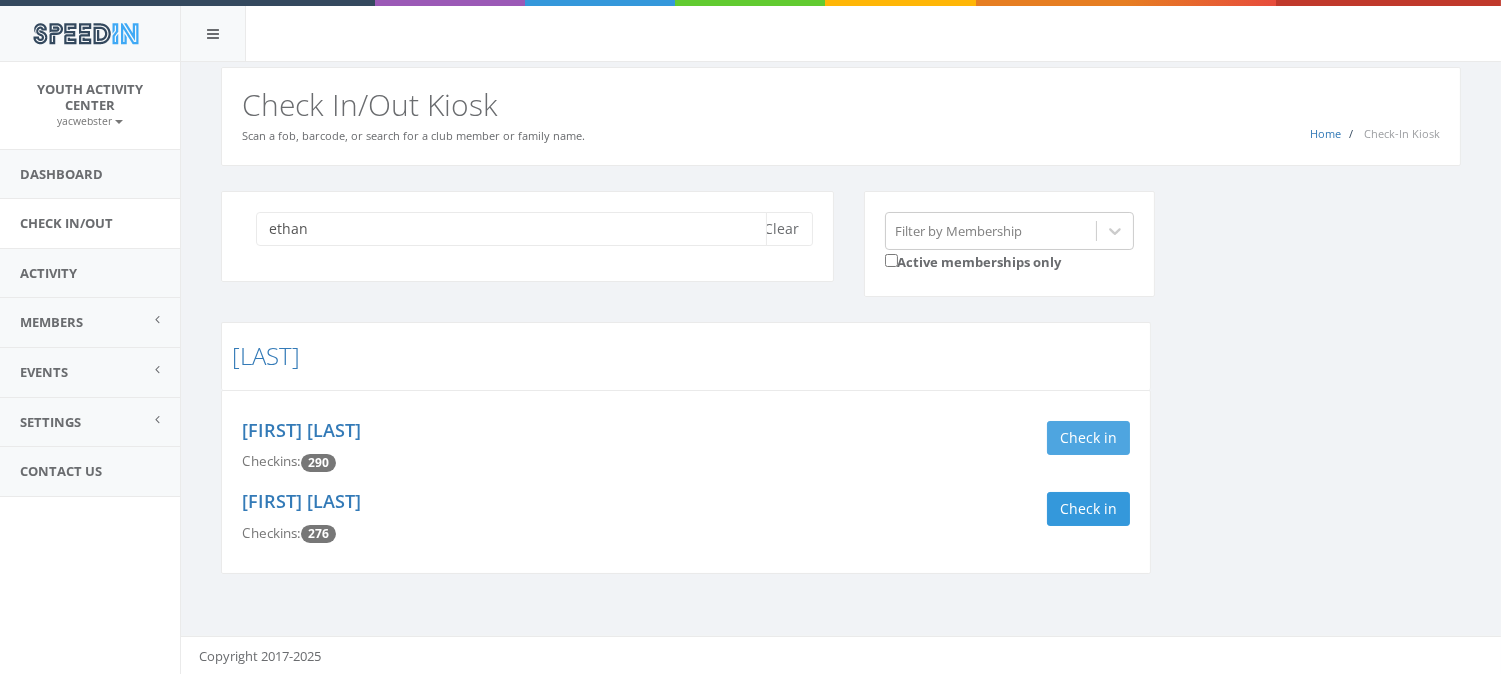 type on "ethan" 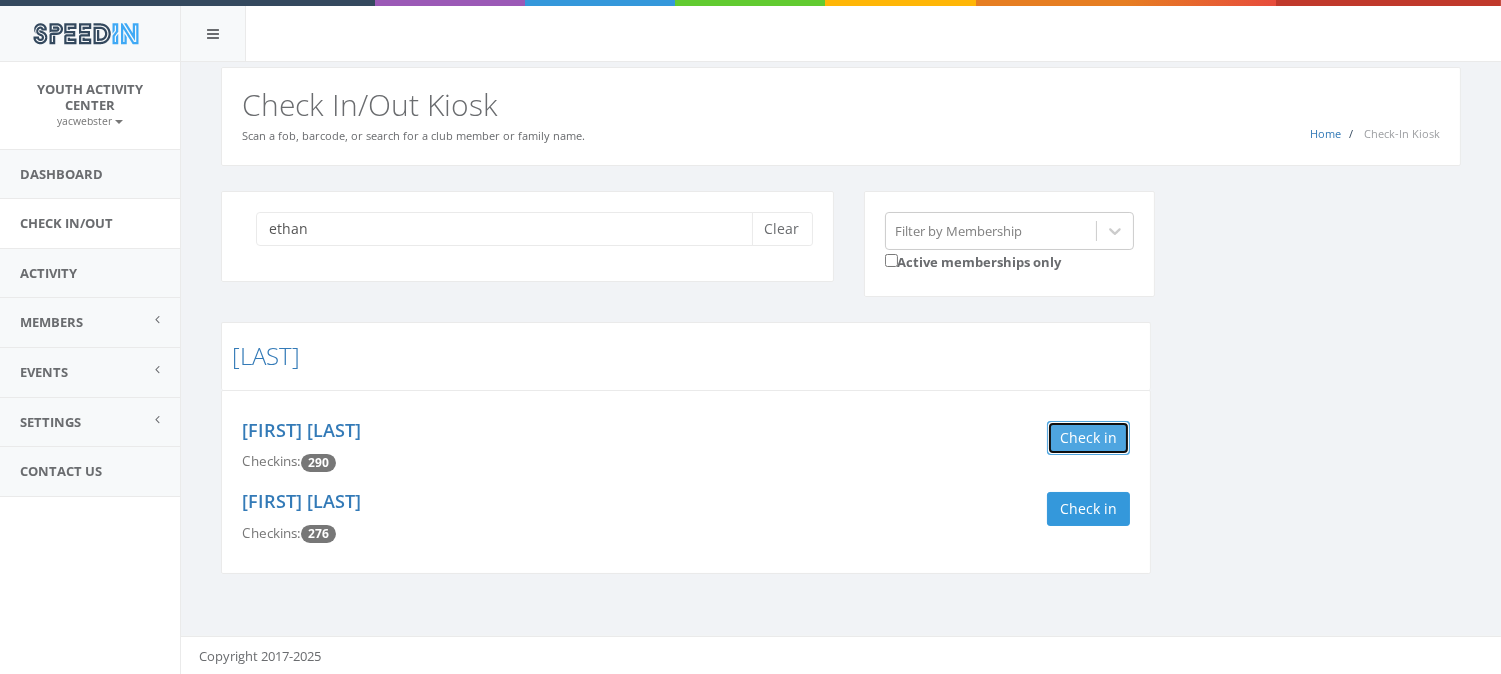 click on "Check in" at bounding box center (1088, 438) 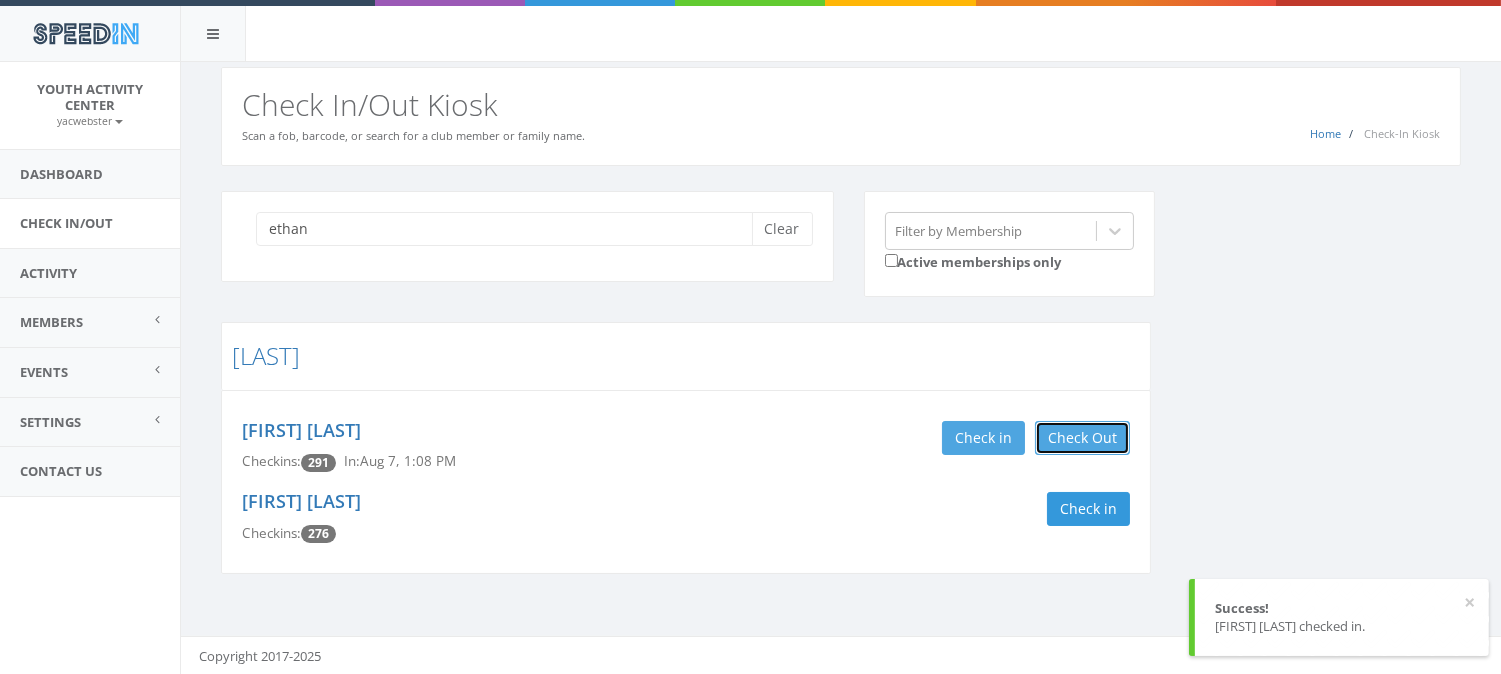 click on "Check Out" at bounding box center [1082, 438] 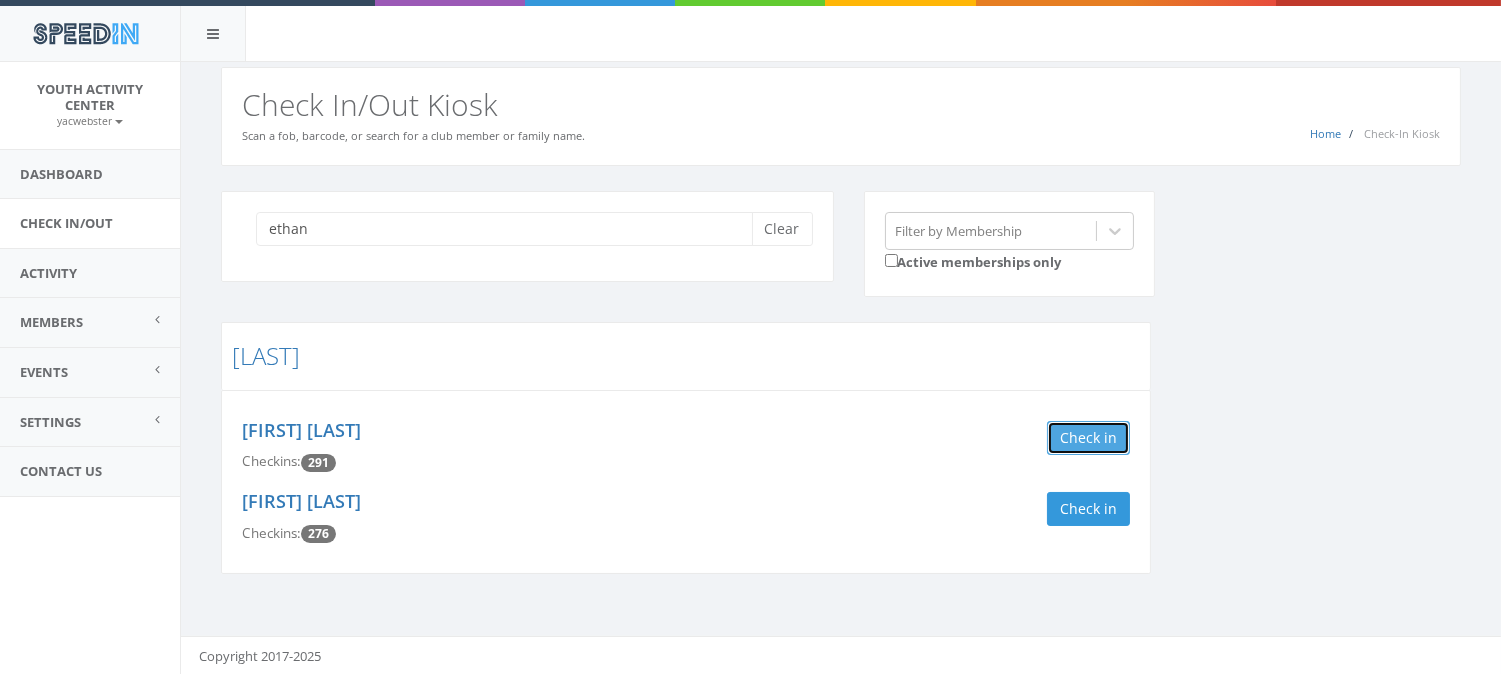 click on "Check in" at bounding box center (1088, 438) 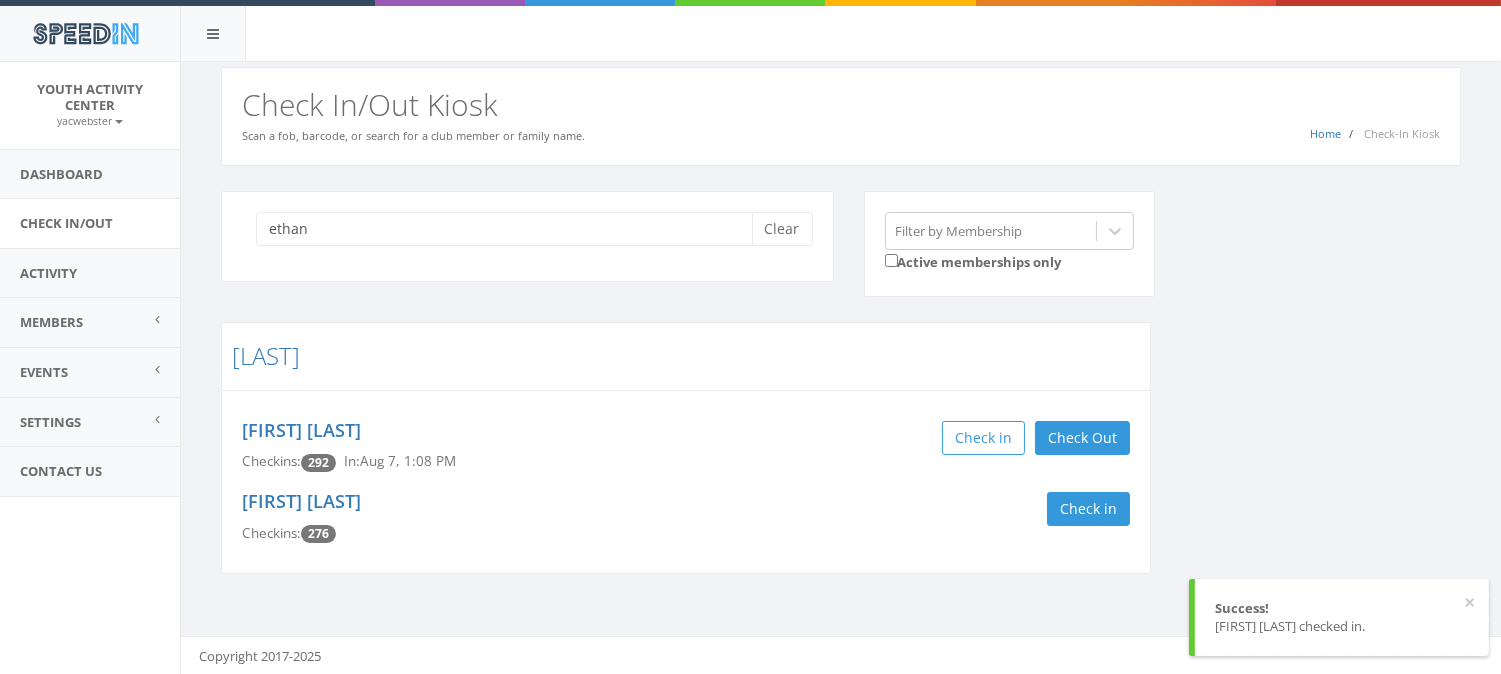 drag, startPoint x: 1057, startPoint y: 488, endPoint x: 1031, endPoint y: 476, distance: 28.635643 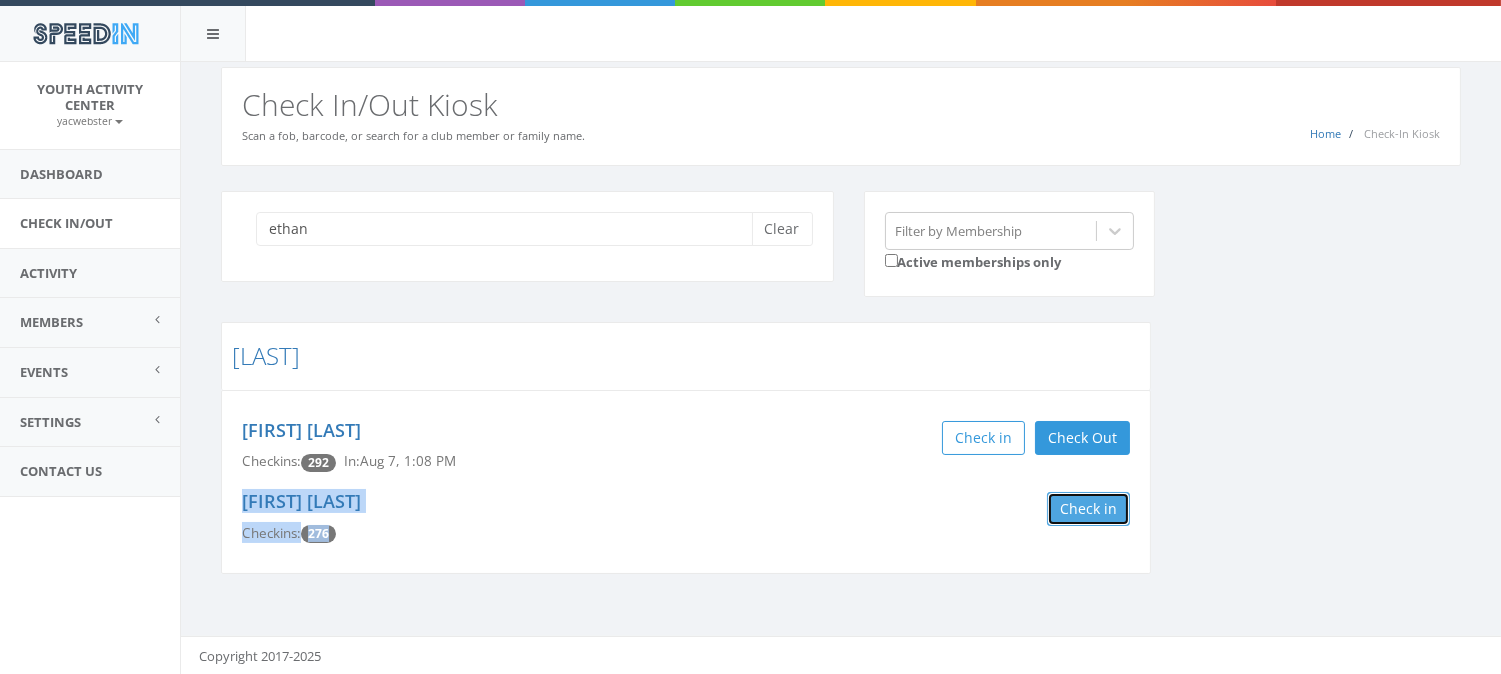 click on "Check in" at bounding box center (1088, 509) 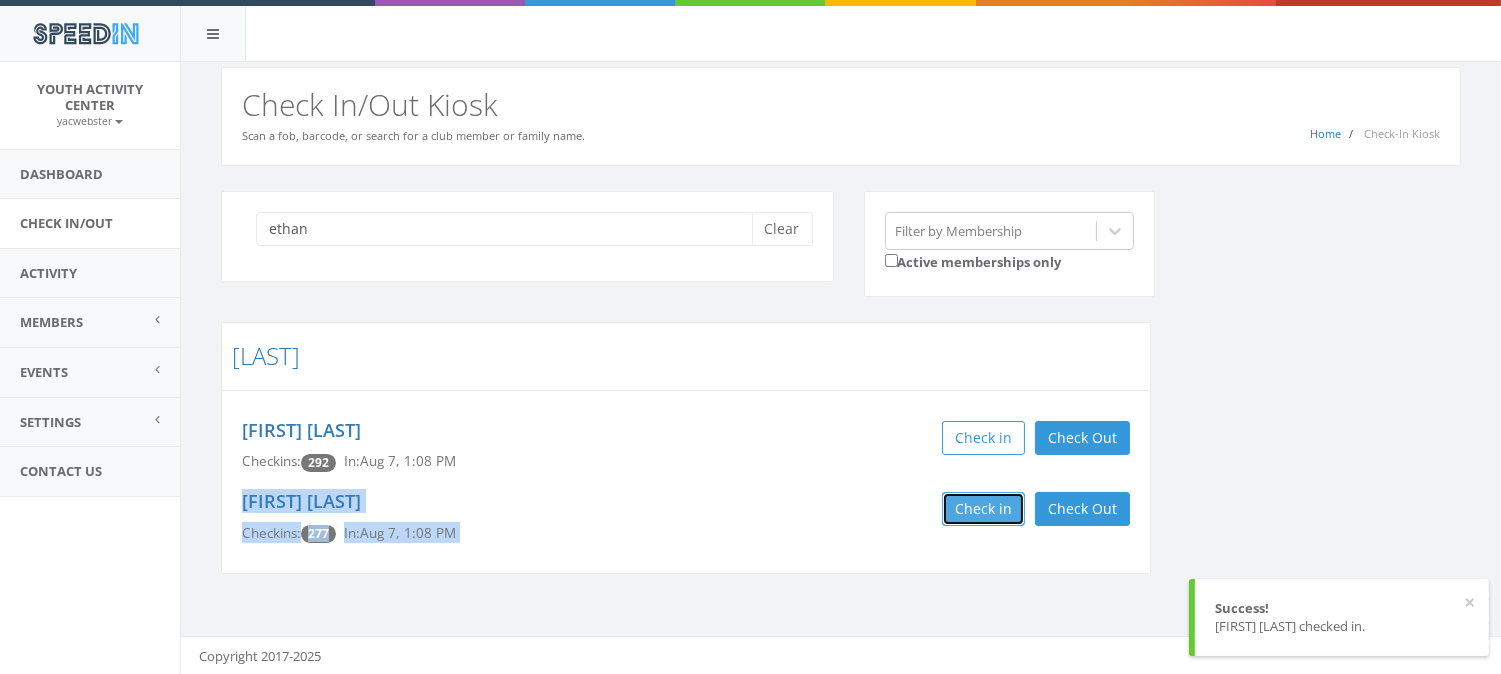 click on "Check in" at bounding box center (983, 509) 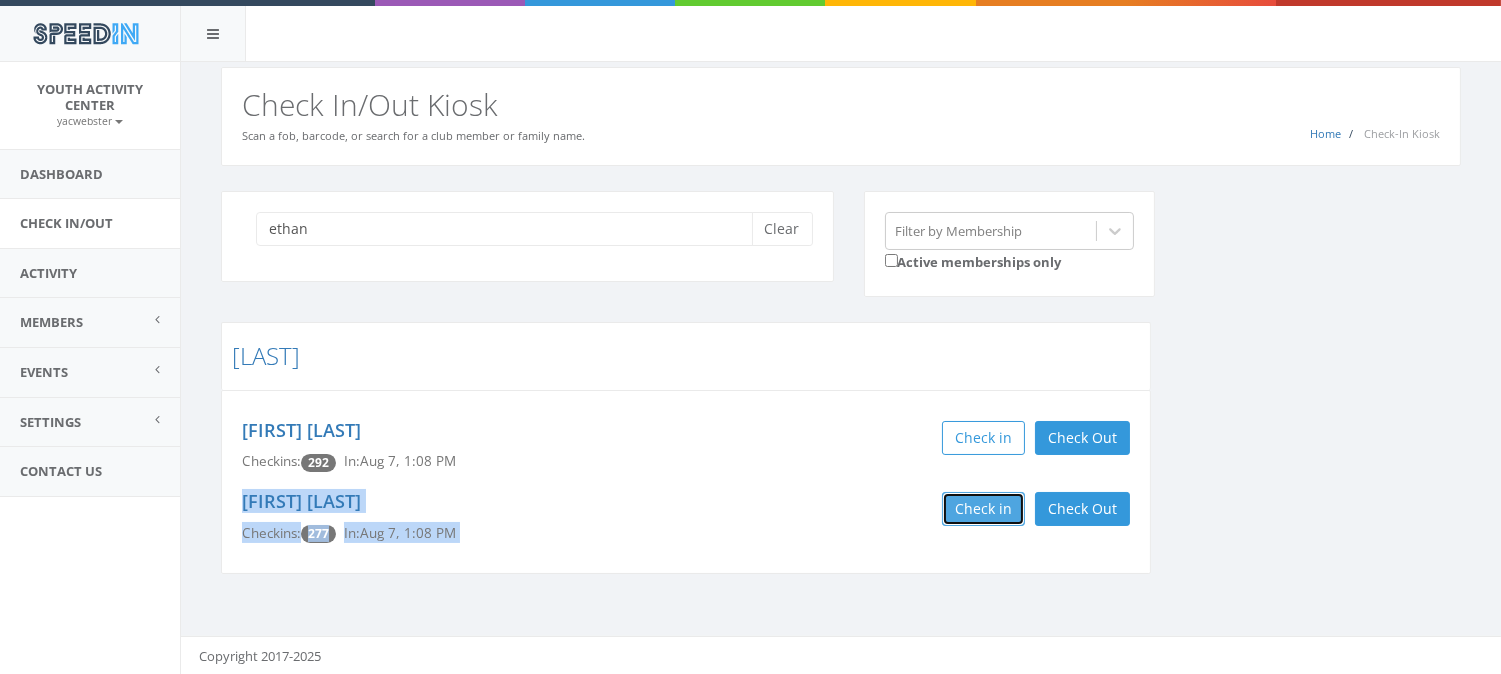 type 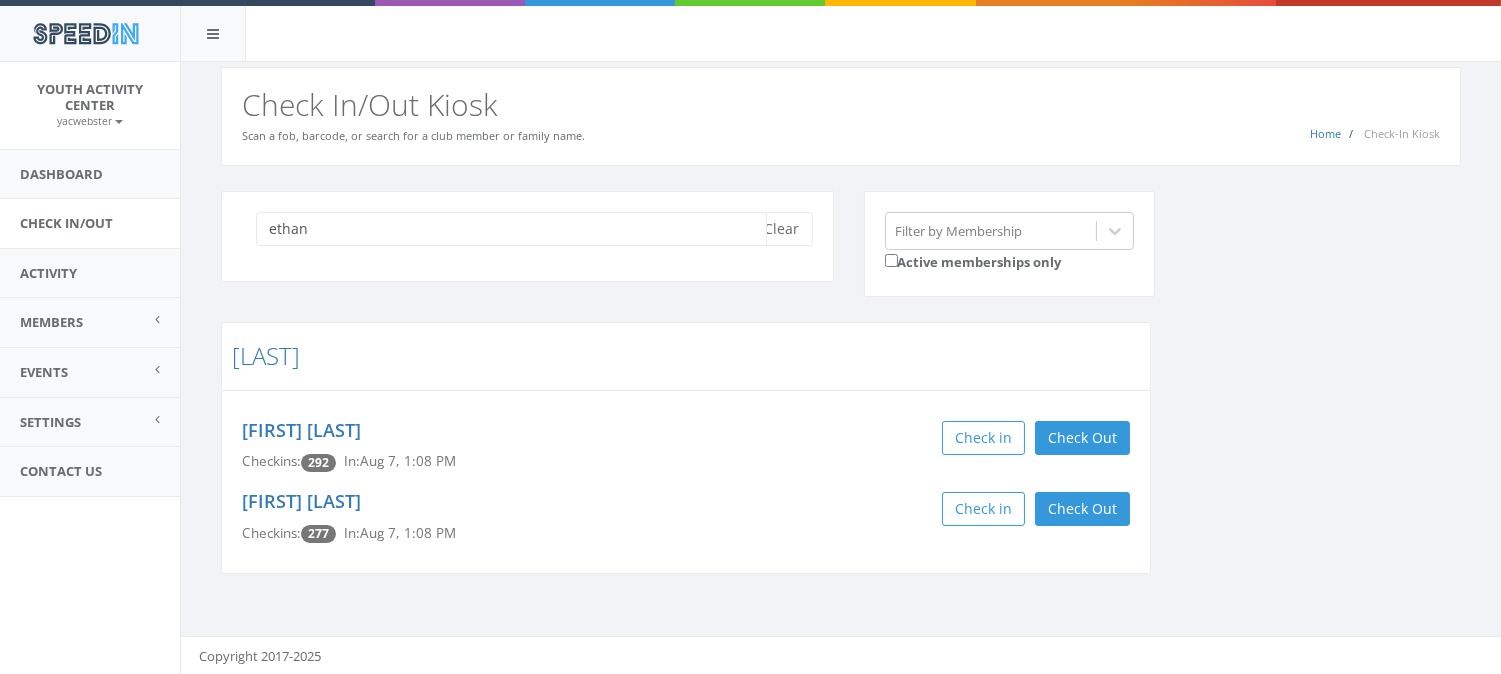 click on "ethan" at bounding box center [511, 229] 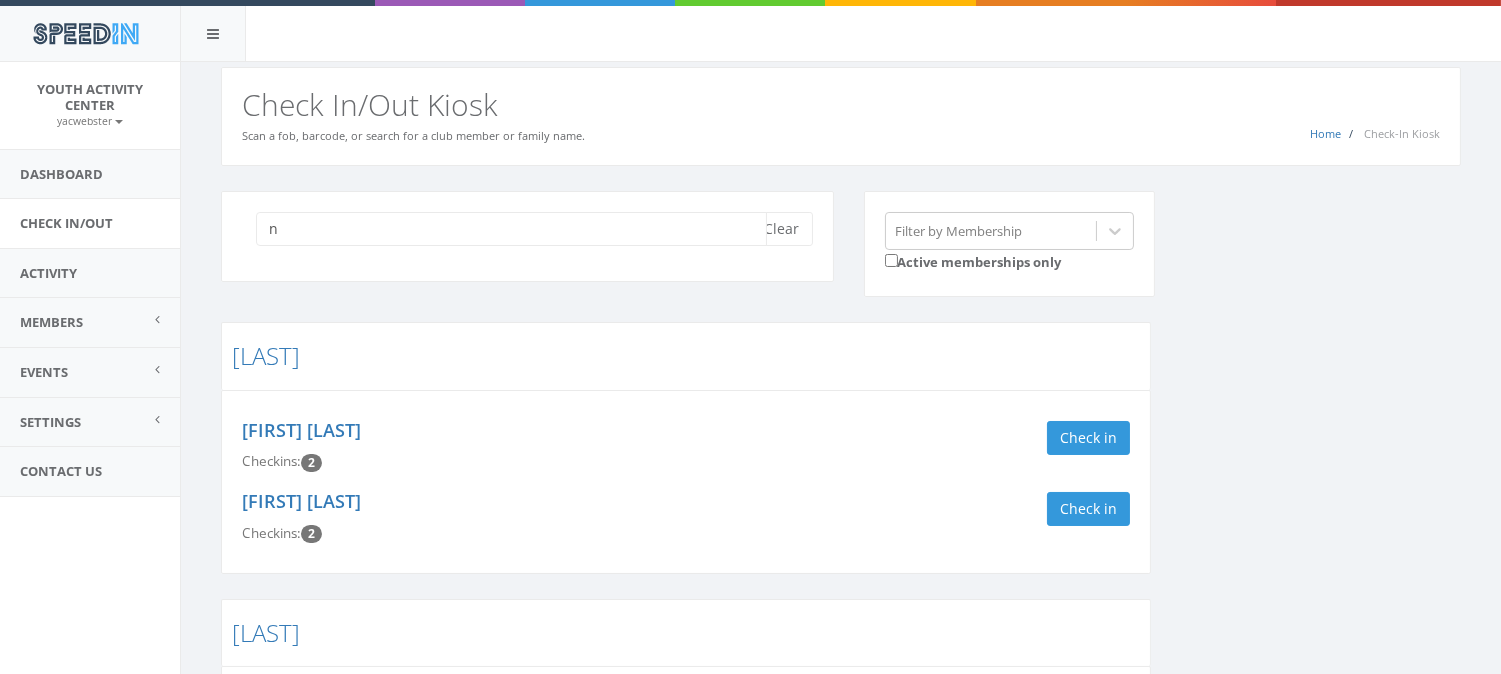 type on "n" 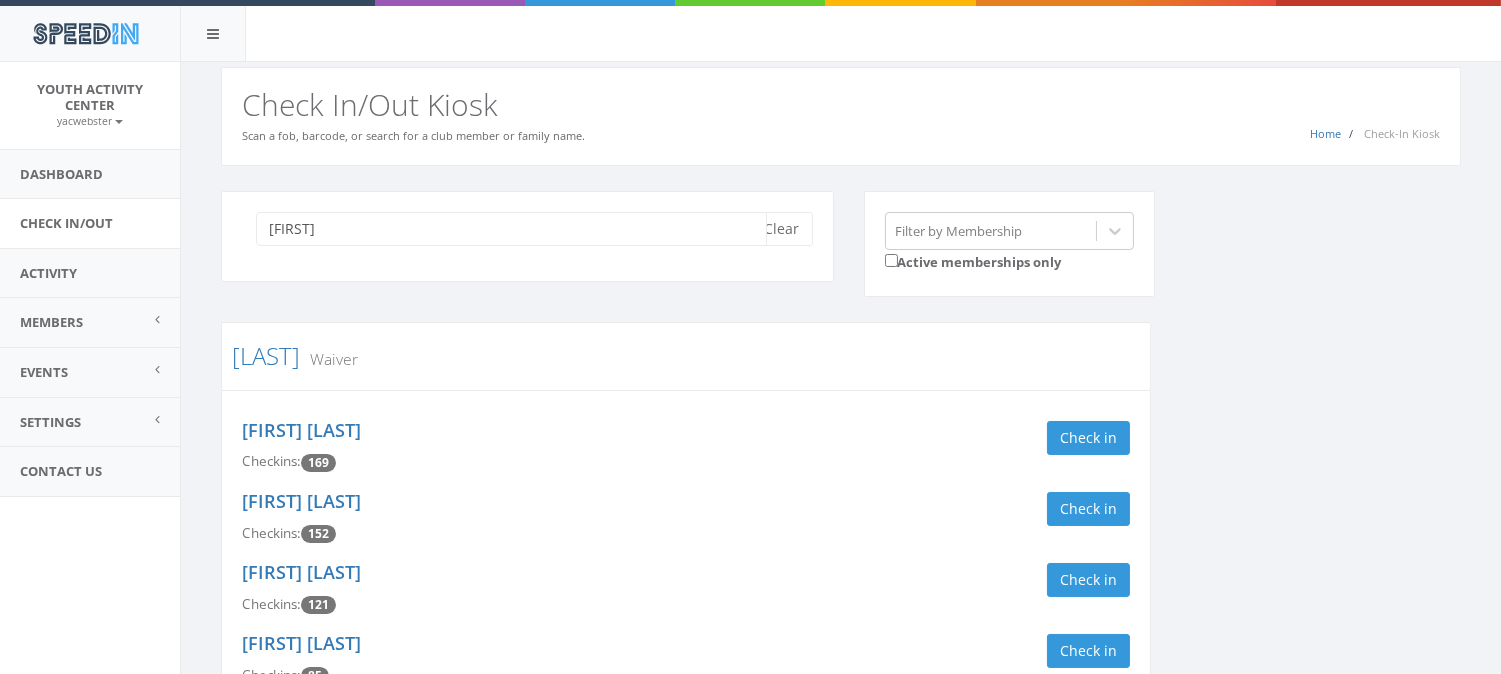 type on "samuel" 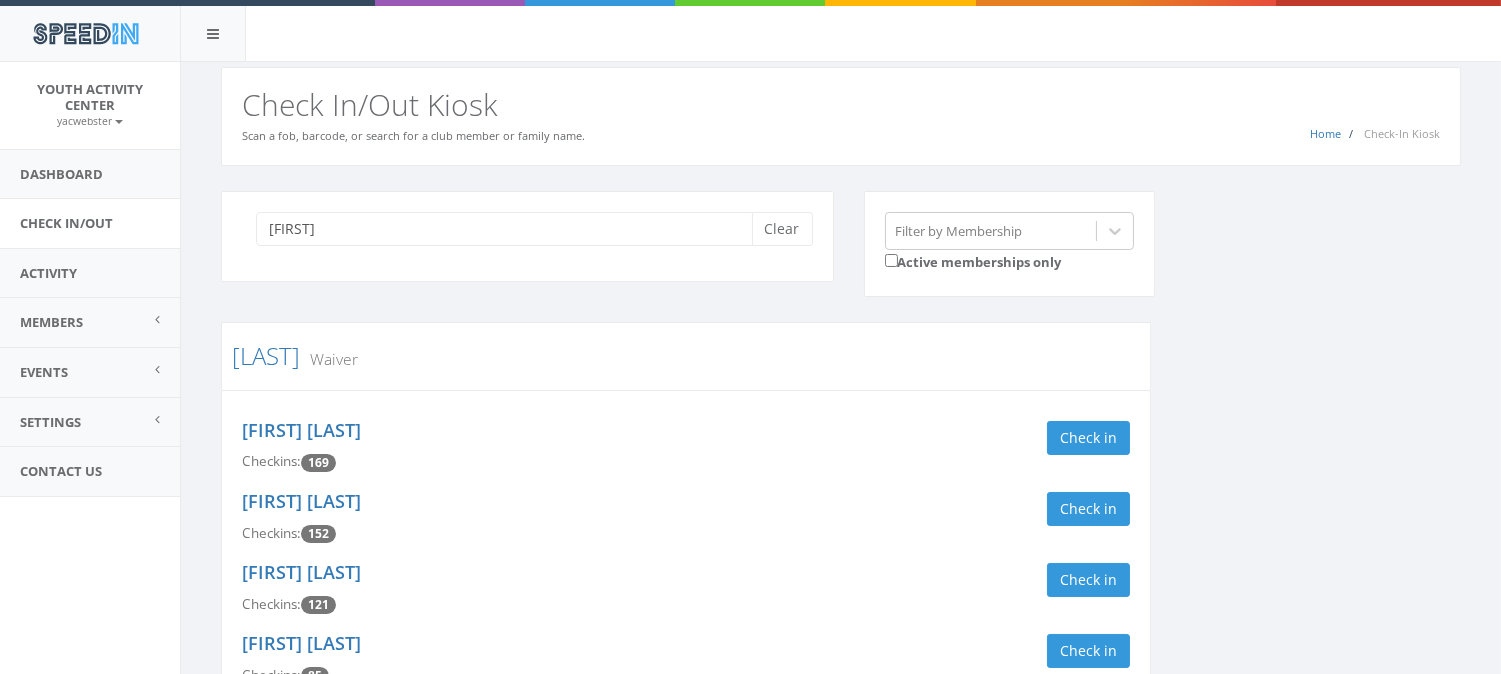 drag, startPoint x: 258, startPoint y: 247, endPoint x: 291, endPoint y: 315, distance: 75.58439 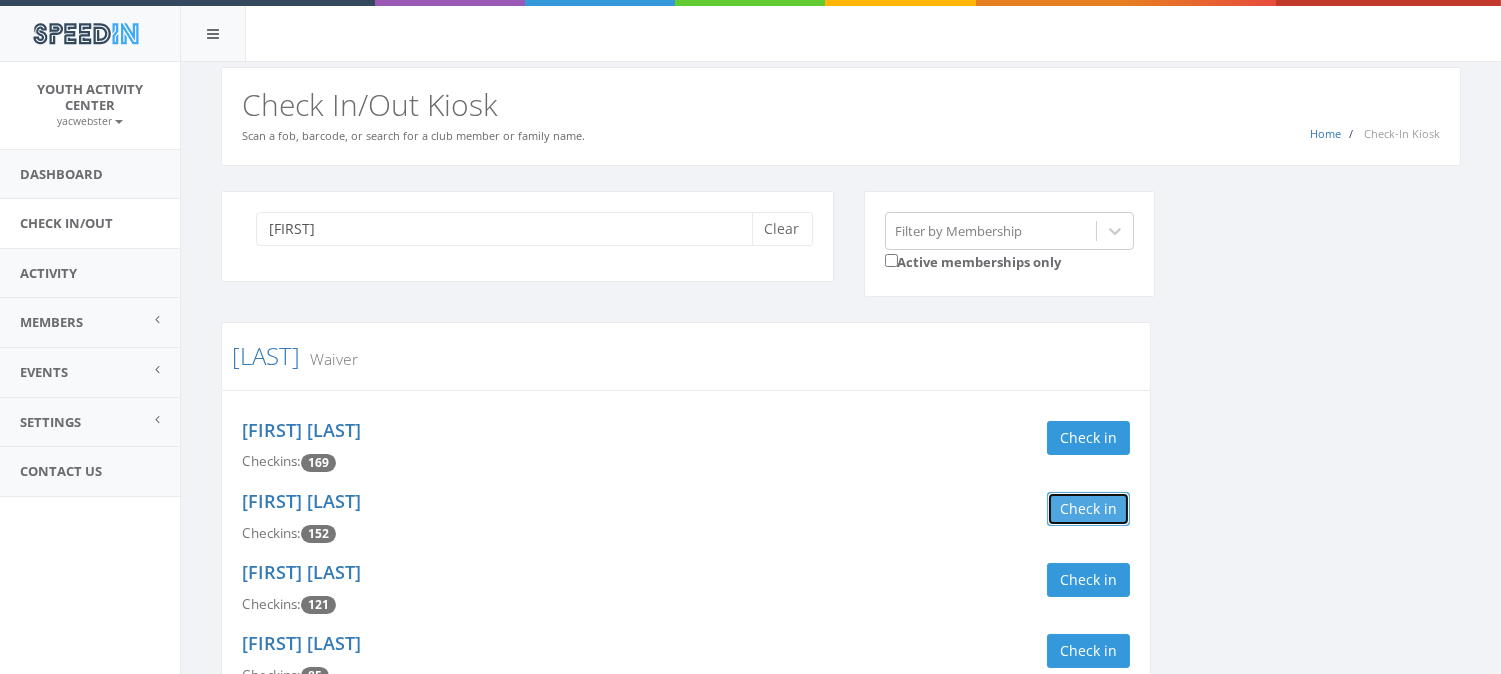 click on "Check in" at bounding box center (1088, 509) 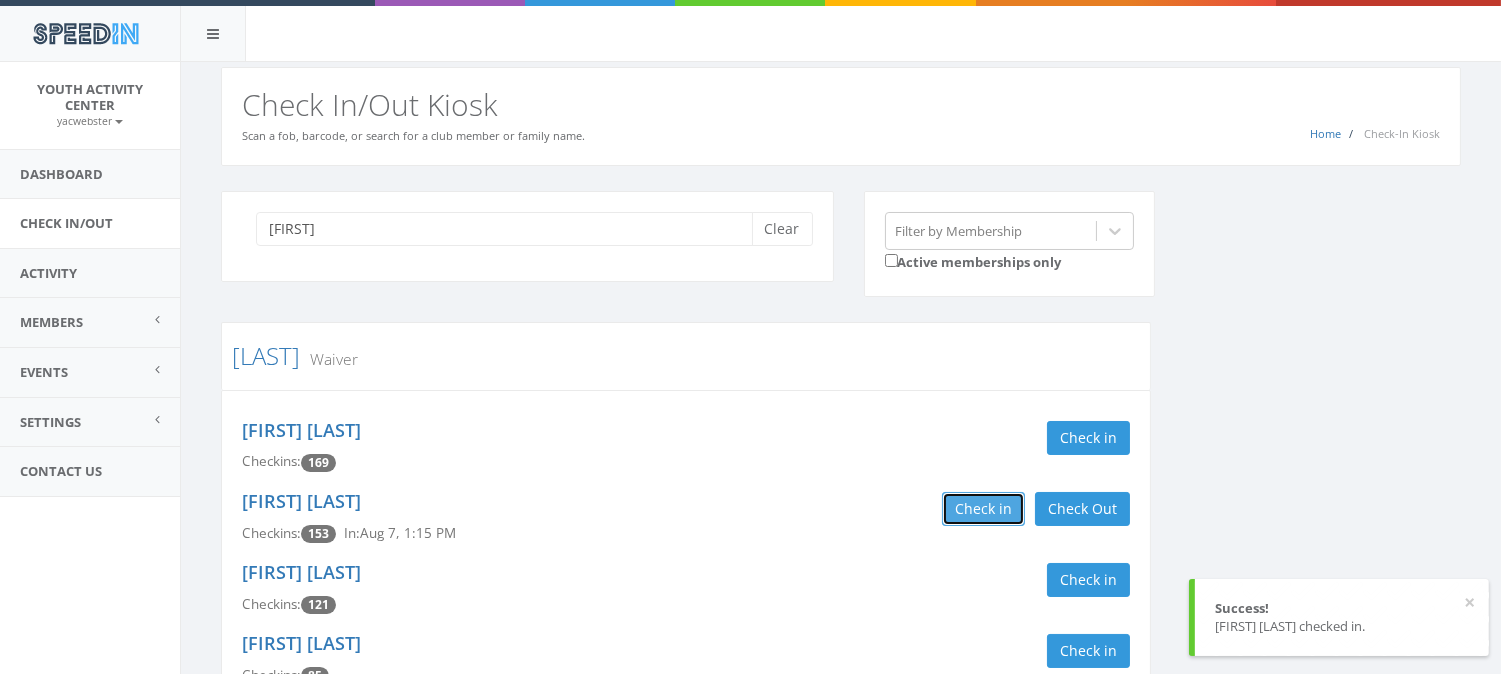 drag, startPoint x: 1084, startPoint y: 503, endPoint x: 1013, endPoint y: 513, distance: 71.70077 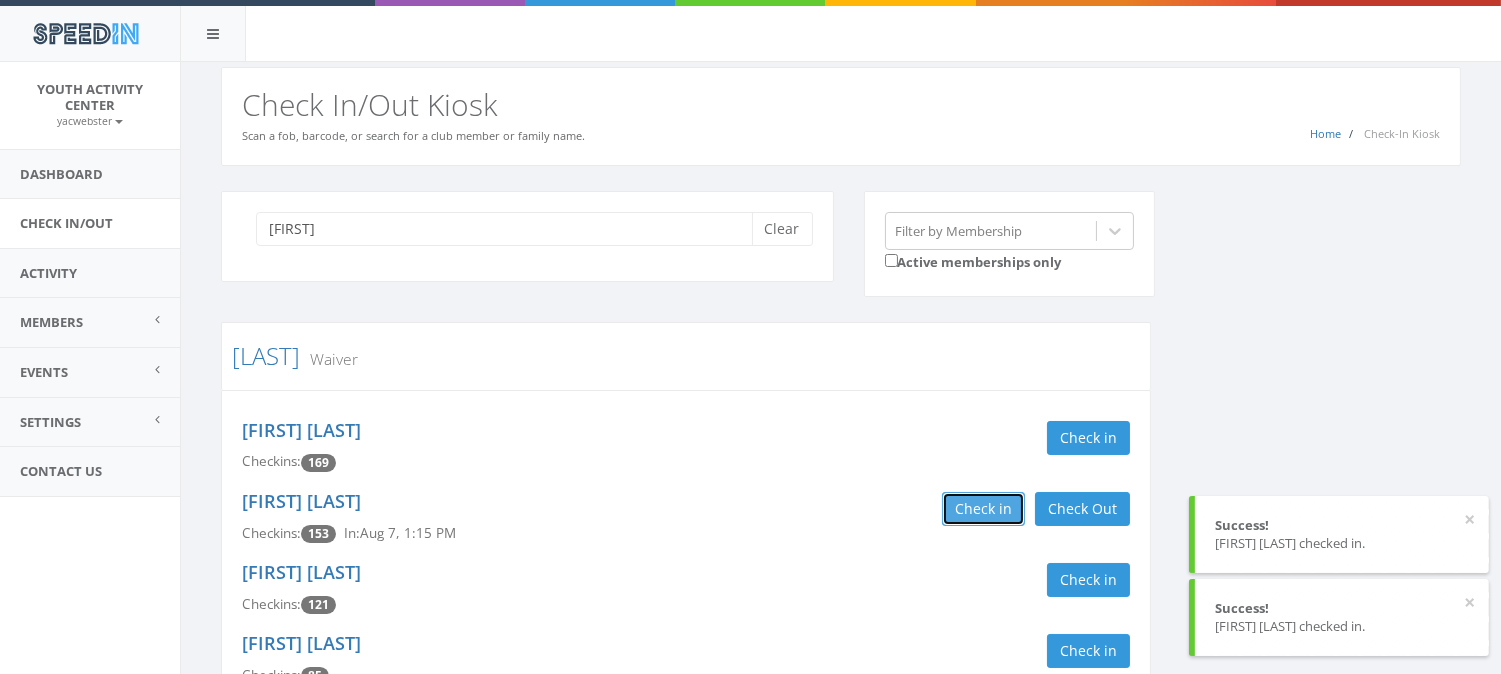 click on "Check in" at bounding box center [983, 509] 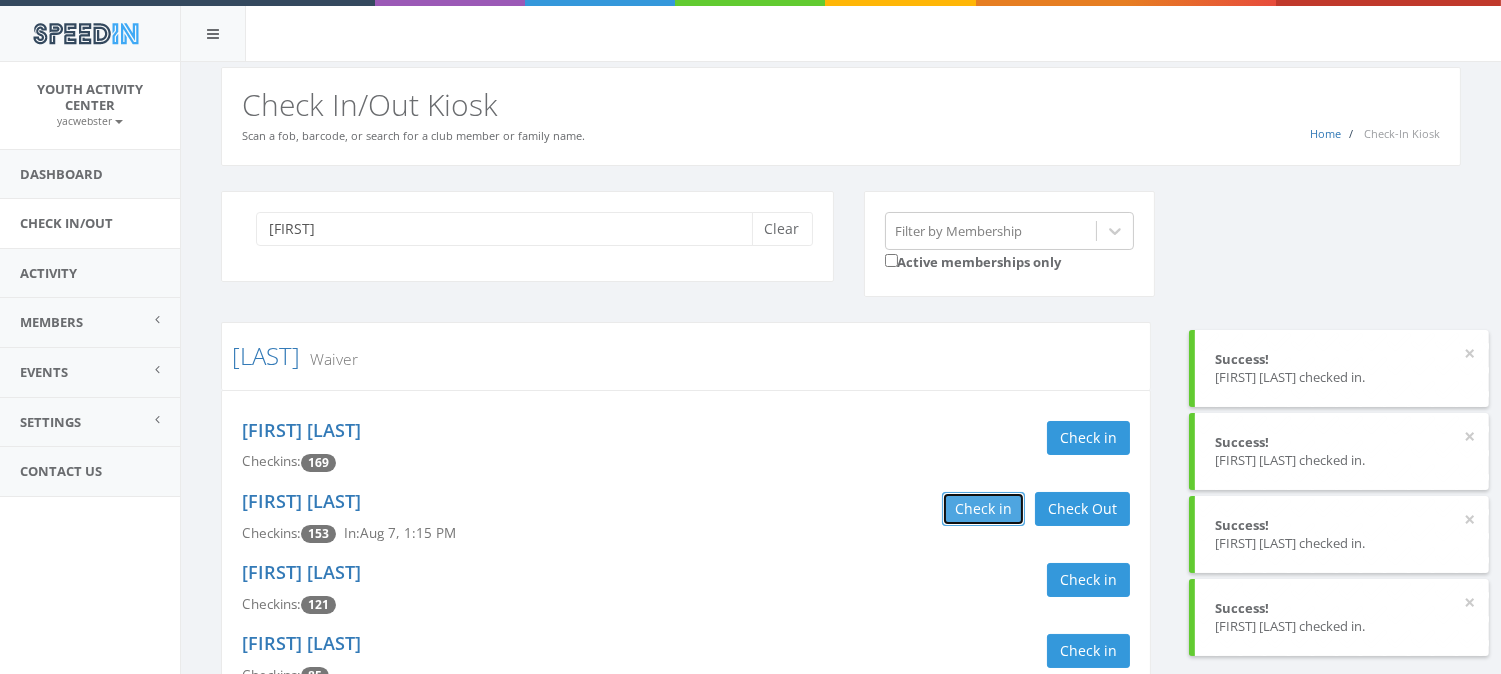 click on "Check in" at bounding box center (983, 509) 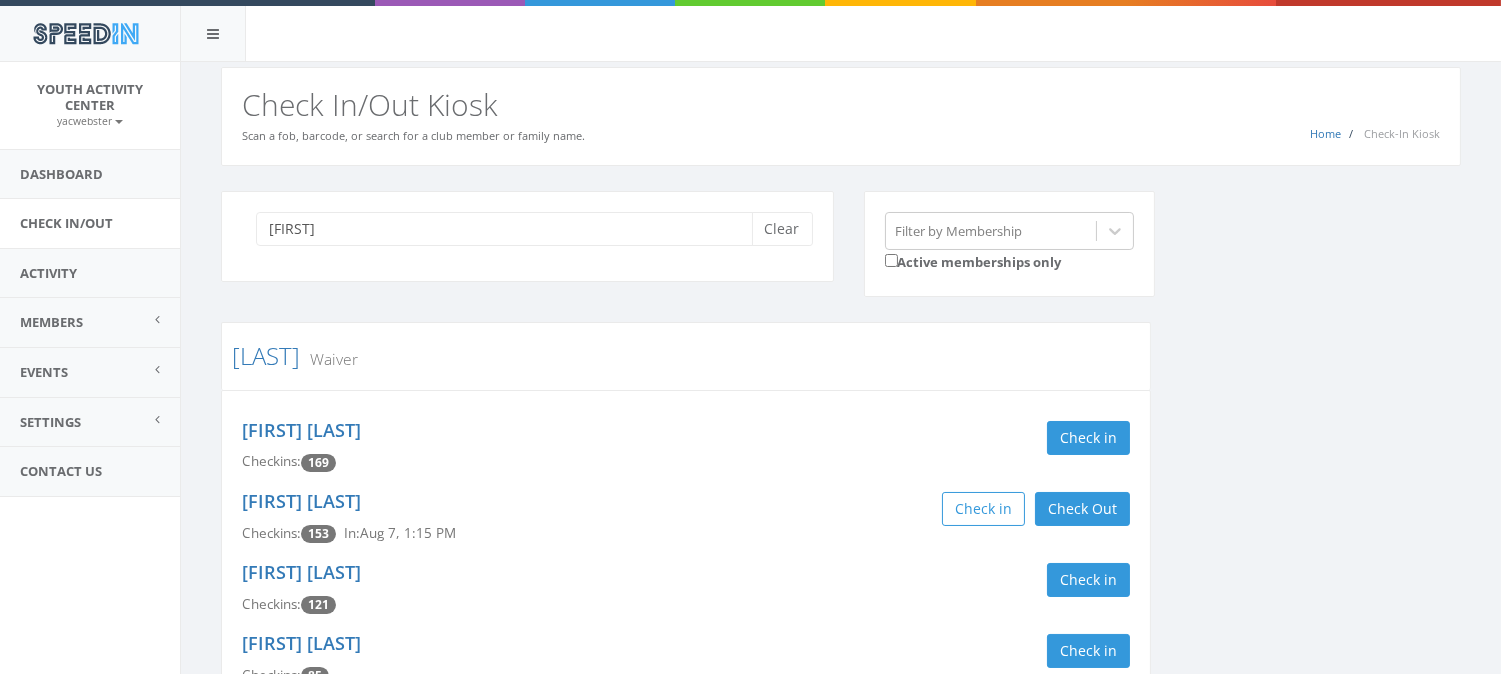 drag, startPoint x: 1223, startPoint y: 535, endPoint x: 1015, endPoint y: 606, distance: 219.78398 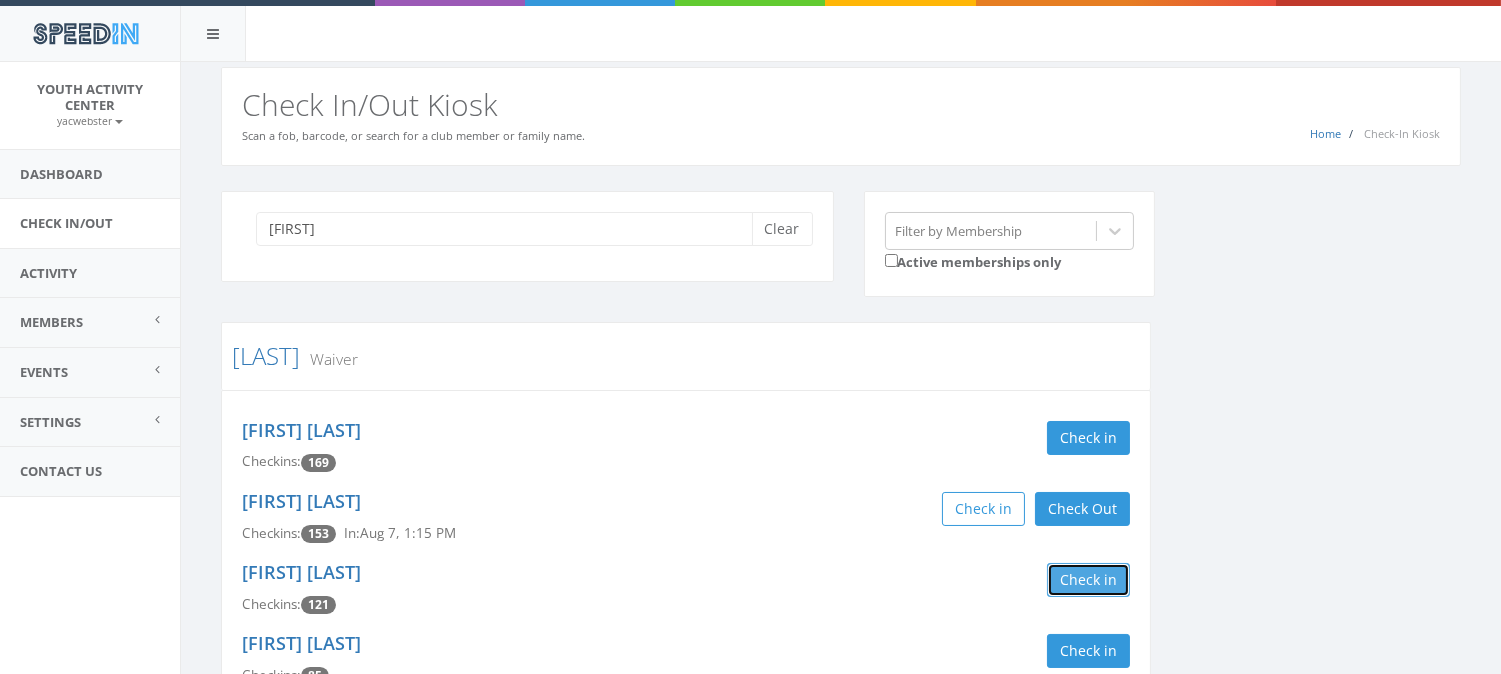 click on "Check in" at bounding box center [1088, 580] 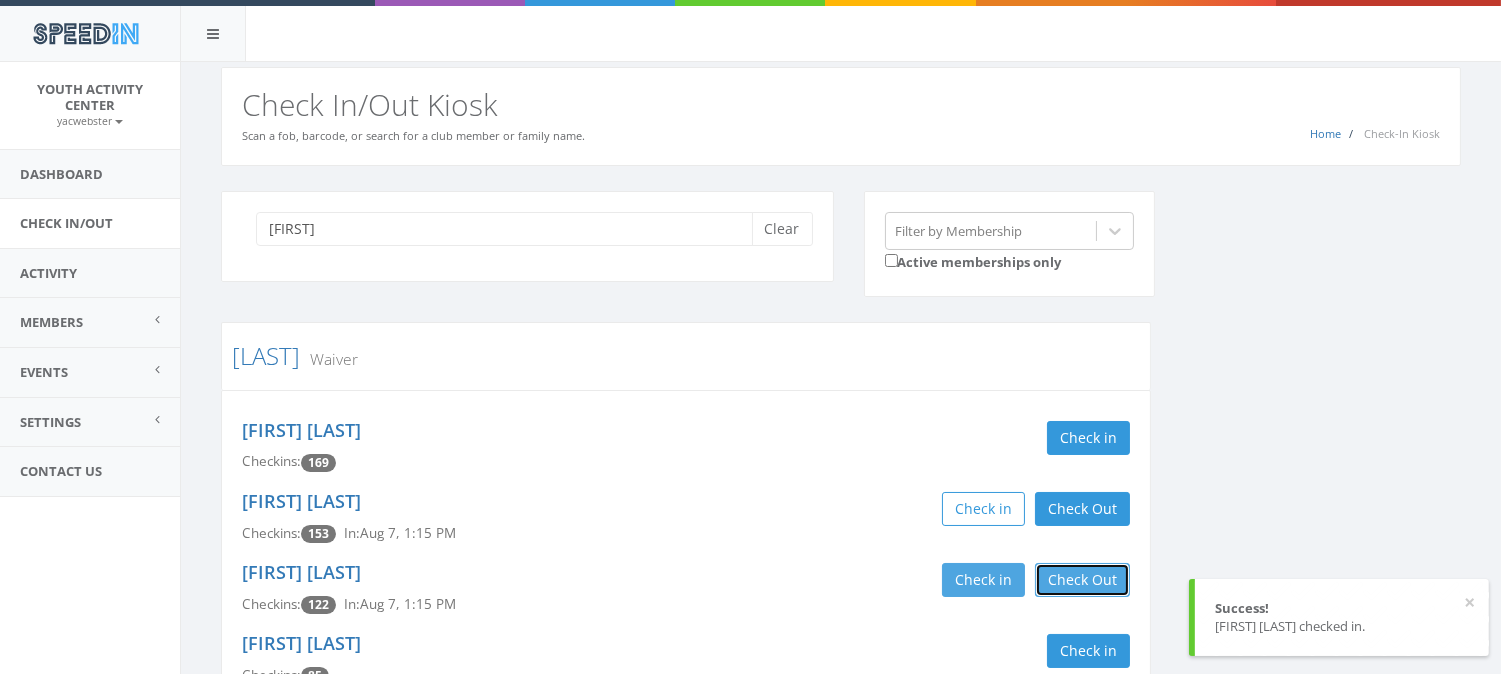 click on "Check Out" at bounding box center (1082, 580) 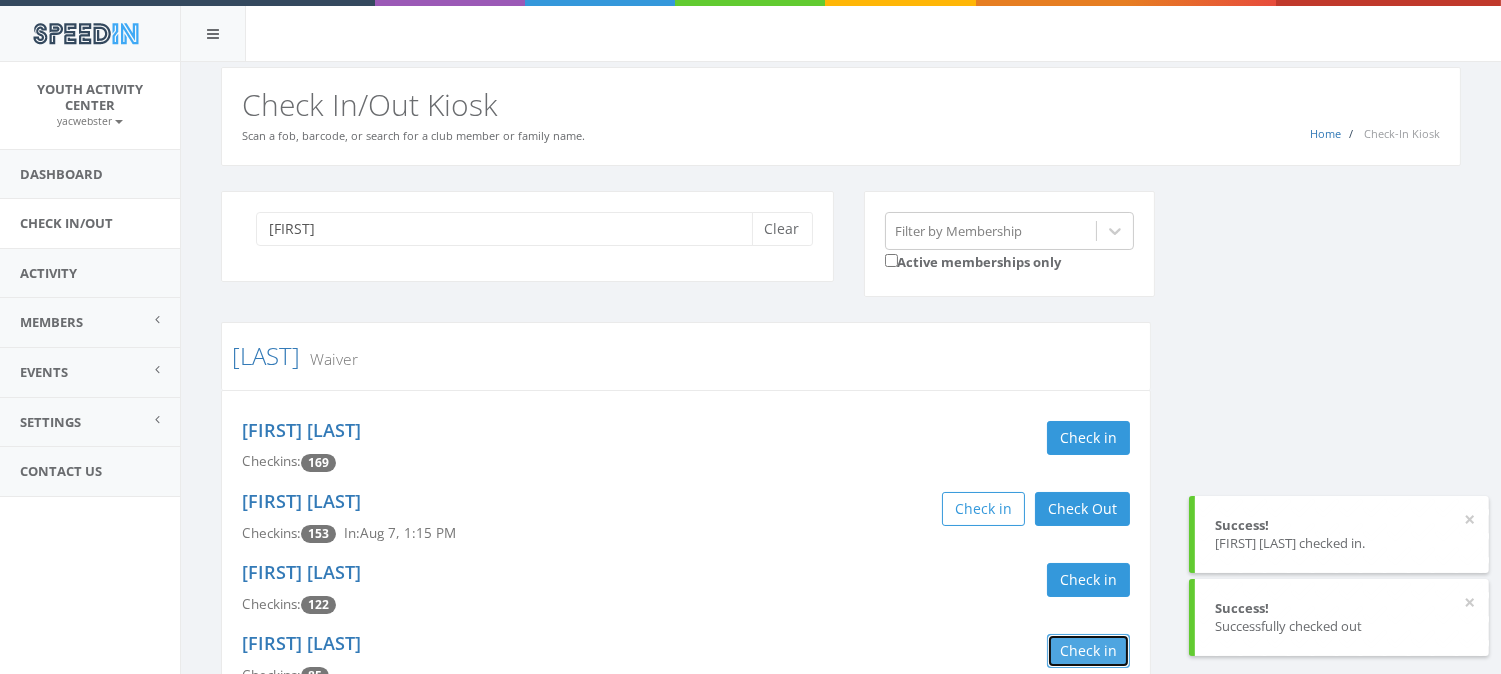 click on "Check in" at bounding box center [1088, 651] 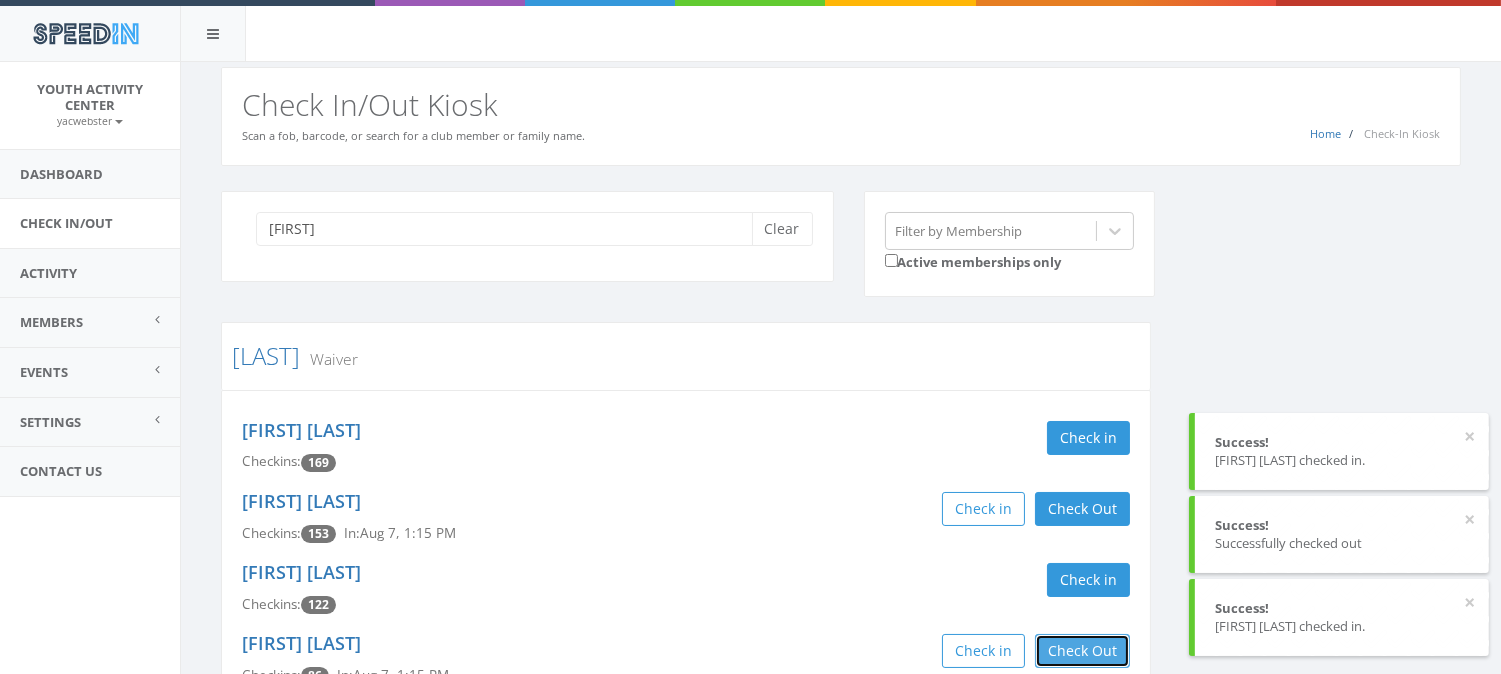 click on "Check Out" at bounding box center [1082, 651] 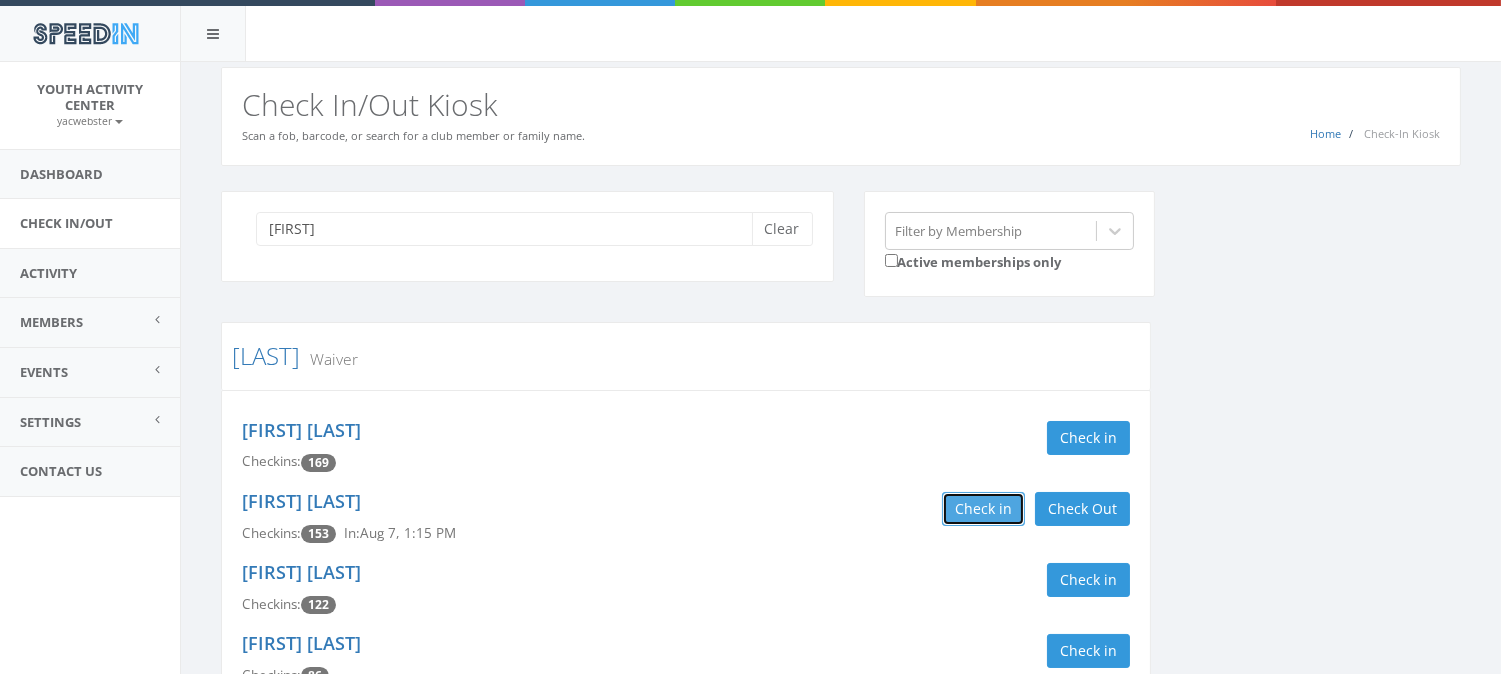 drag, startPoint x: 926, startPoint y: 480, endPoint x: 980, endPoint y: 517, distance: 65.459915 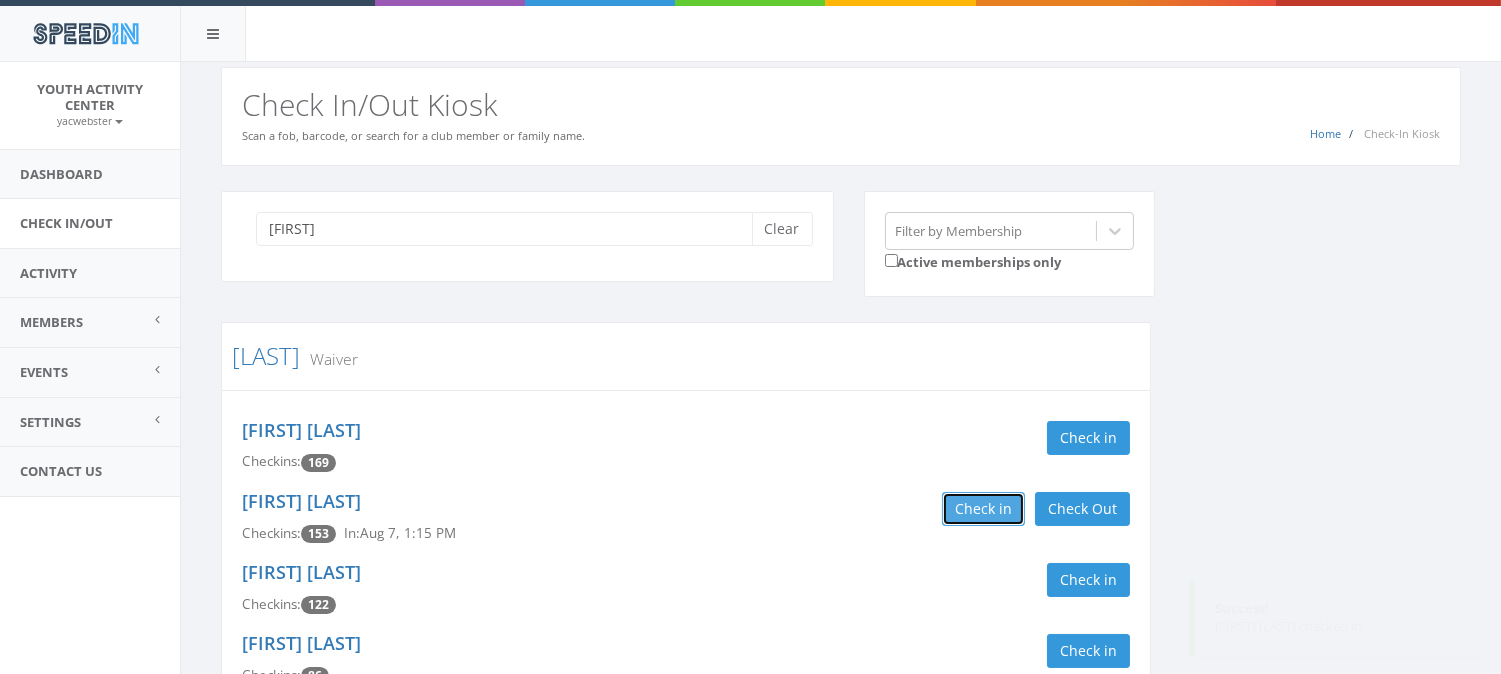 click on "Check in" at bounding box center [983, 509] 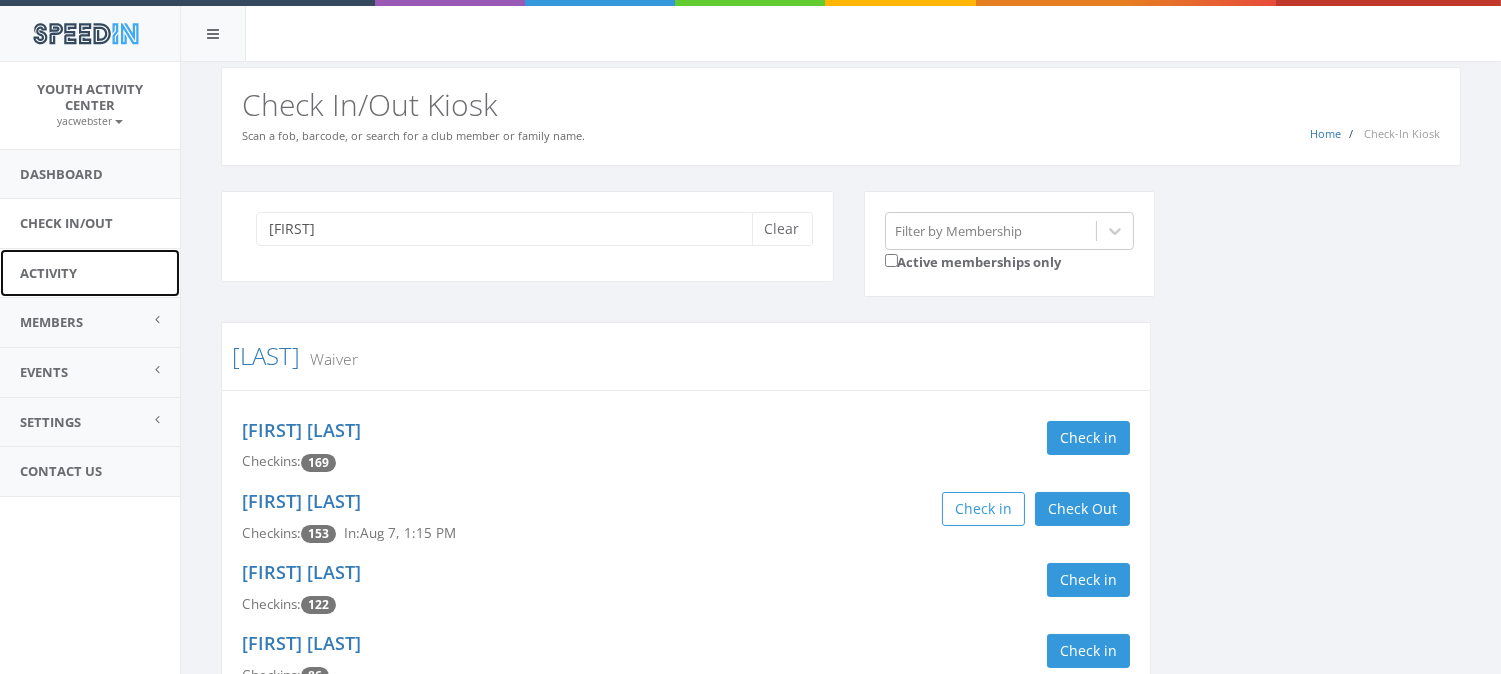 click on "Activity" at bounding box center [90, 273] 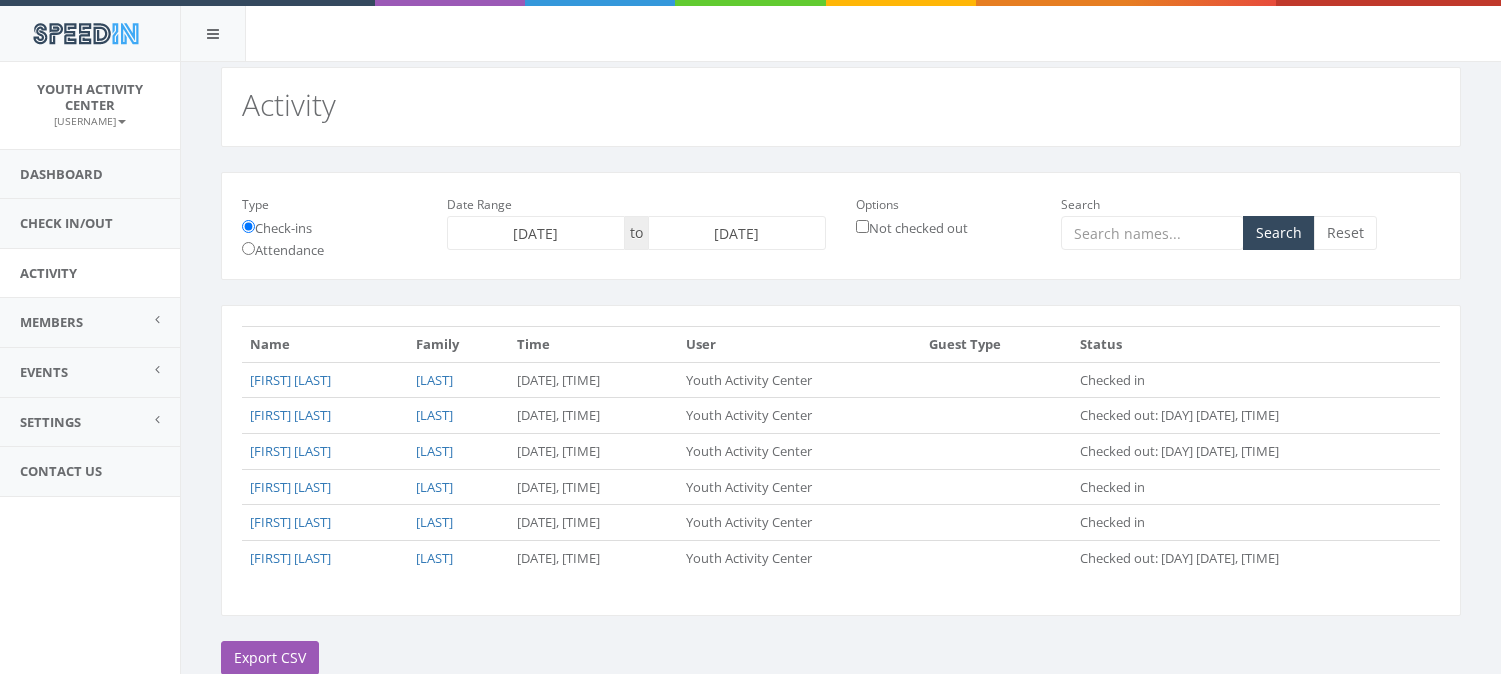 scroll, scrollTop: 0, scrollLeft: 0, axis: both 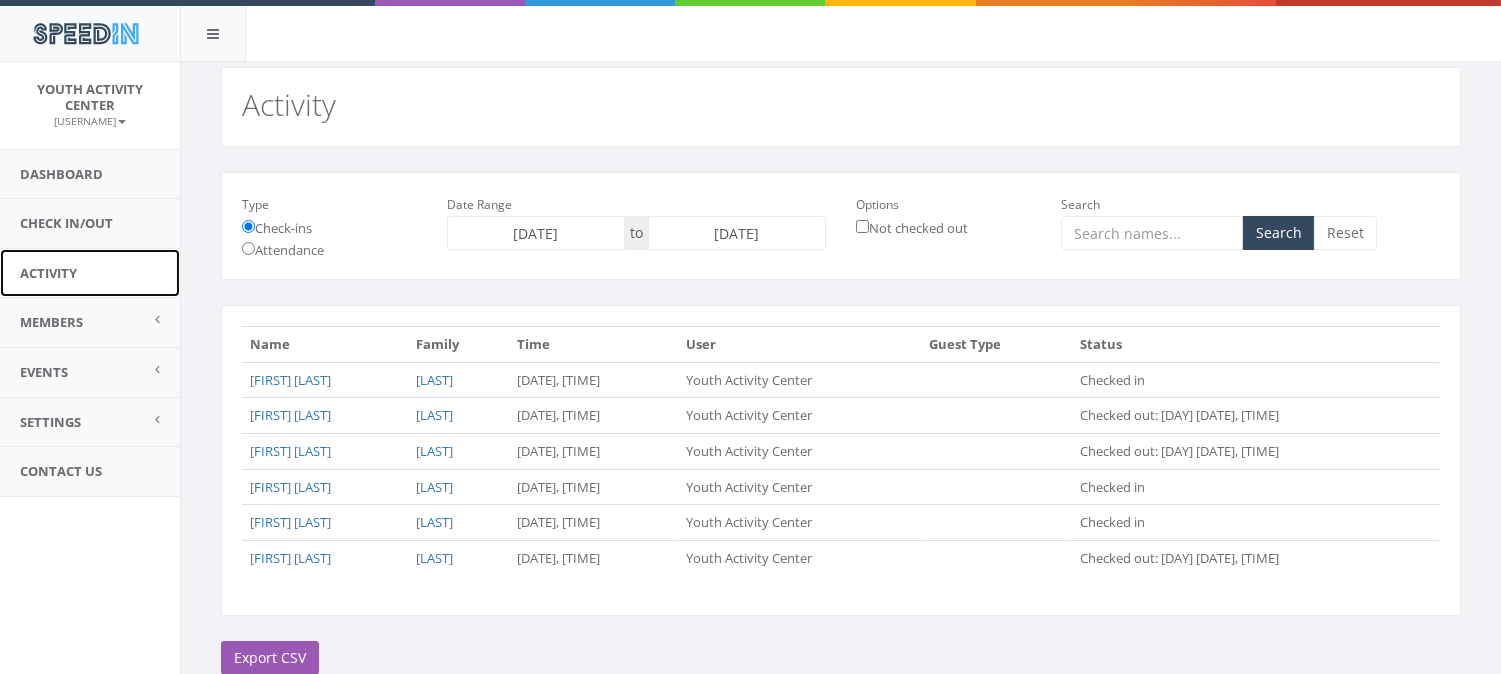 click on "Activity" at bounding box center [90, 273] 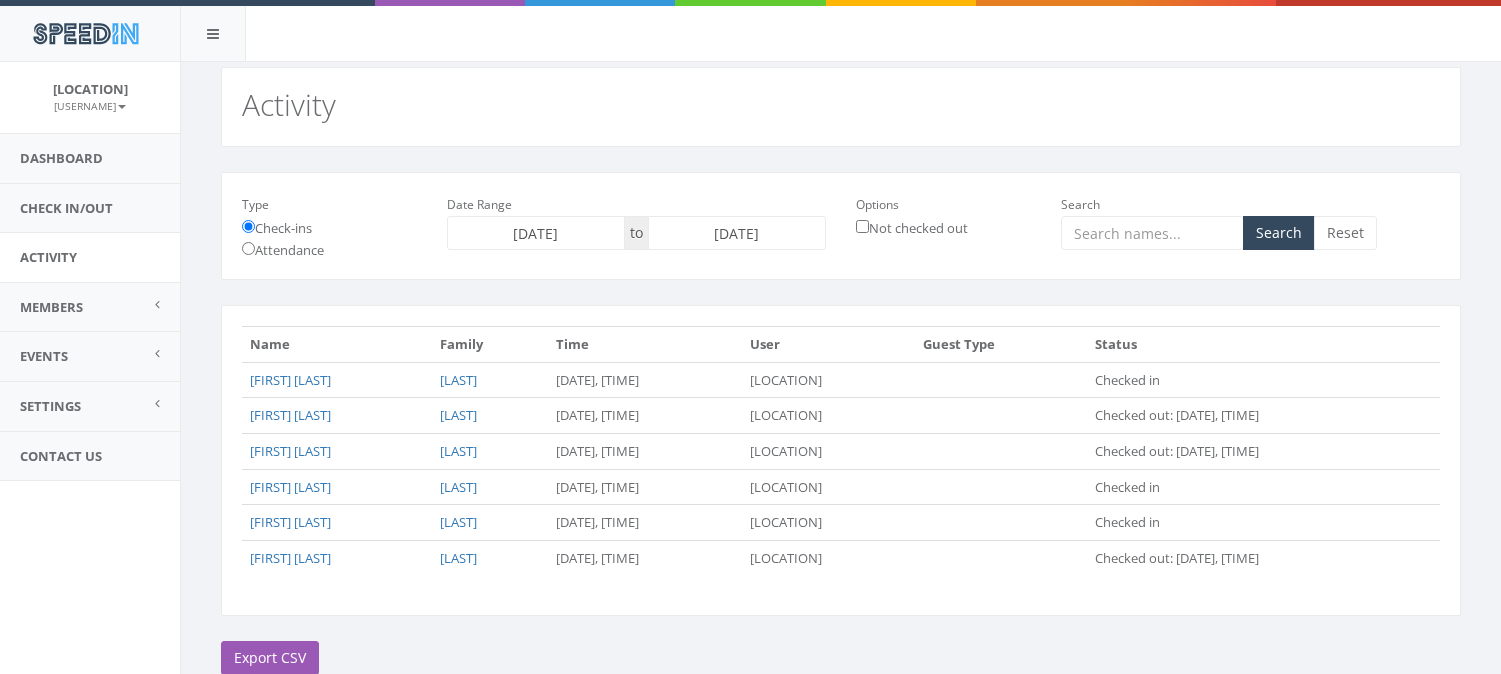 scroll, scrollTop: 0, scrollLeft: 0, axis: both 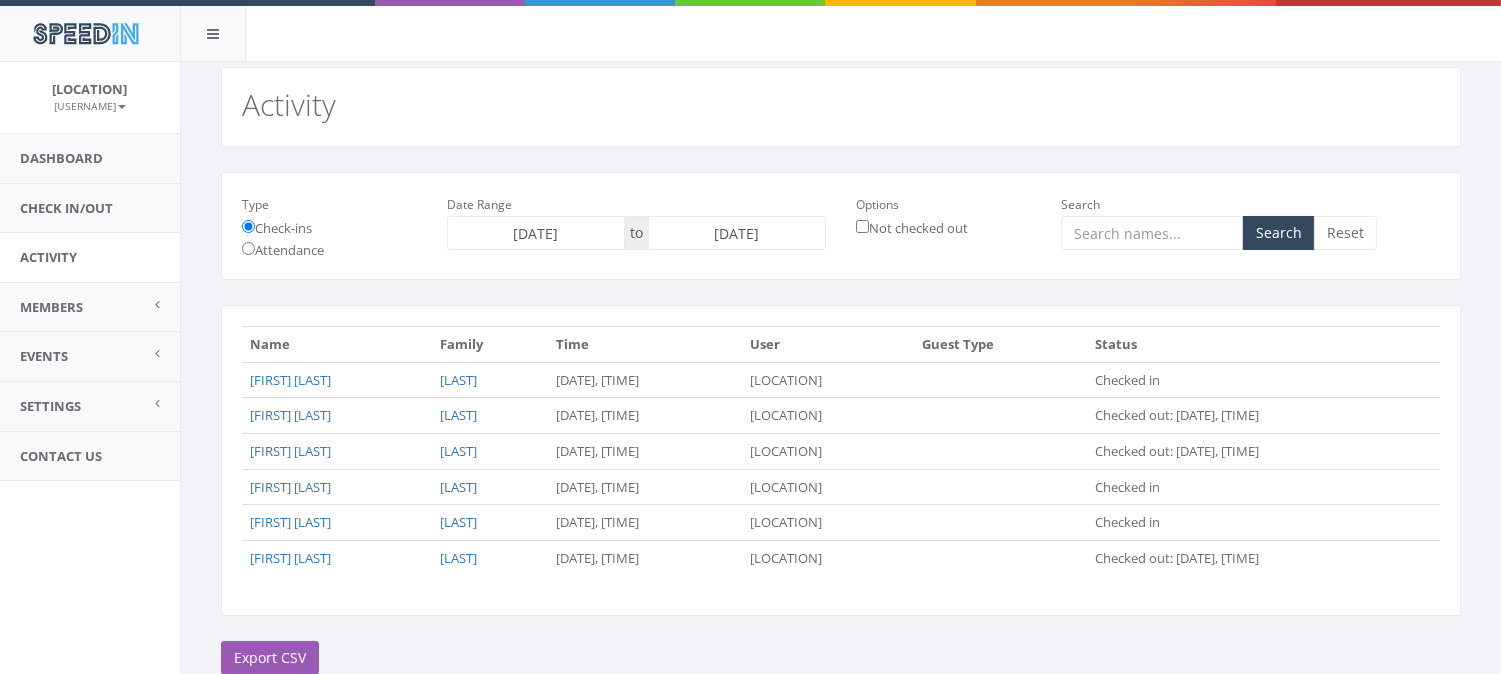 click on "Name
Family
Time
User
Guest Type
Status
Samuel Jowers
Jowers
Aug. 7, 2025, 1:15 p.m.
Youth Activity Center
Checked in
Hadessah Jowers Jowers" at bounding box center [841, 451] 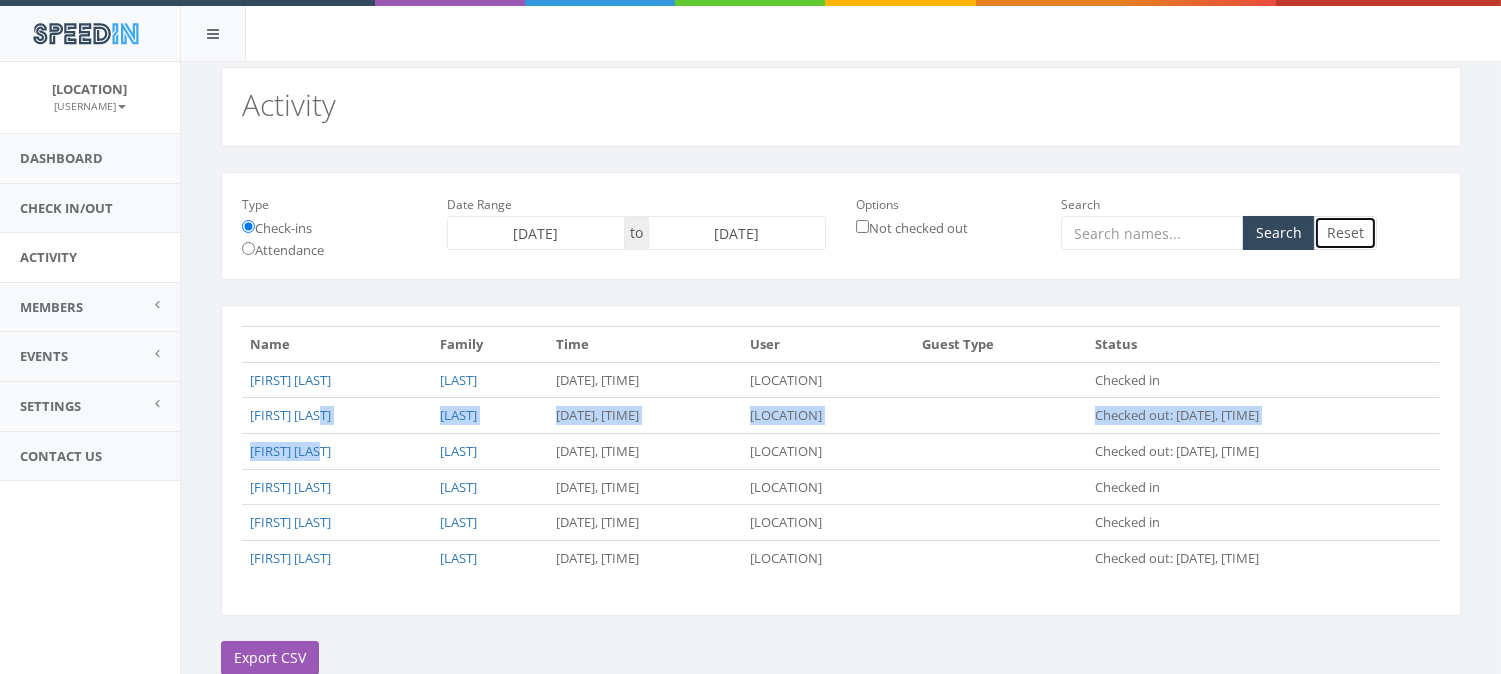 click on "Reset" at bounding box center [1345, 233] 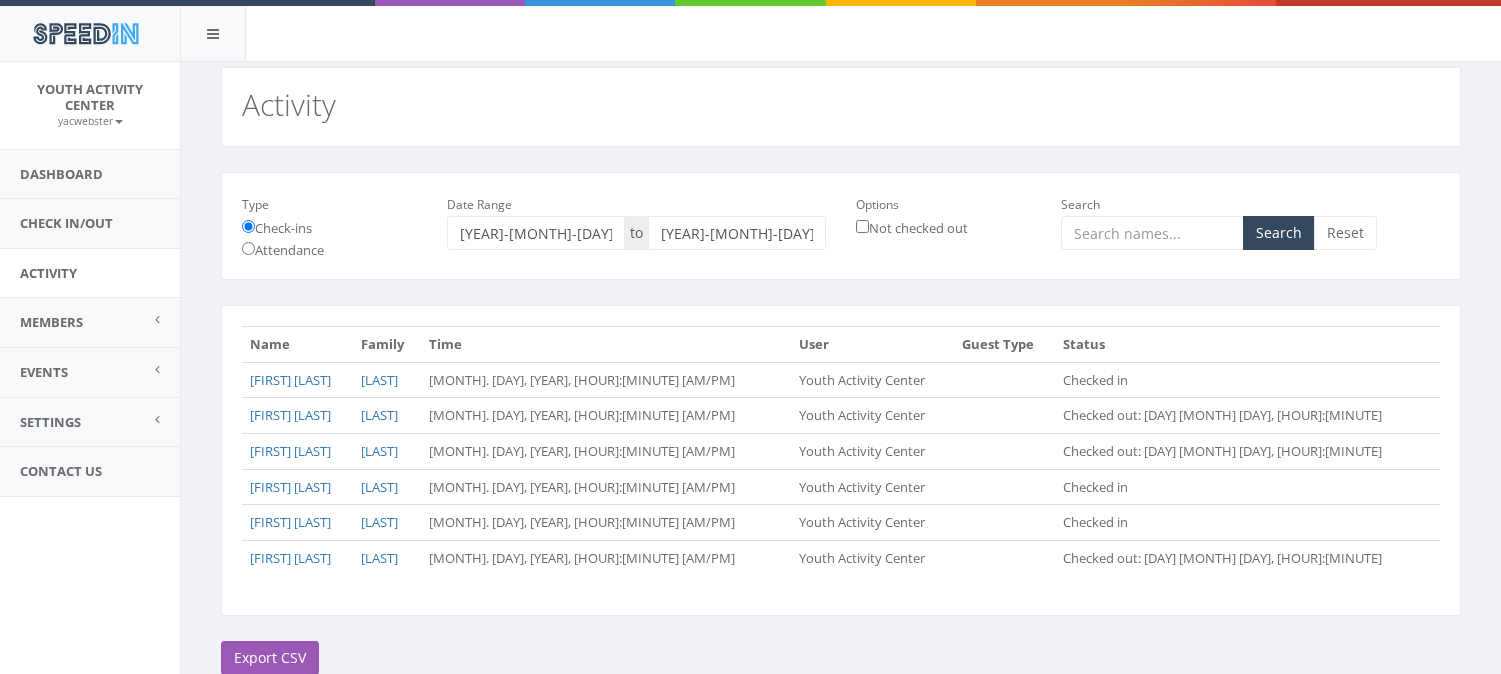 scroll, scrollTop: 0, scrollLeft: 0, axis: both 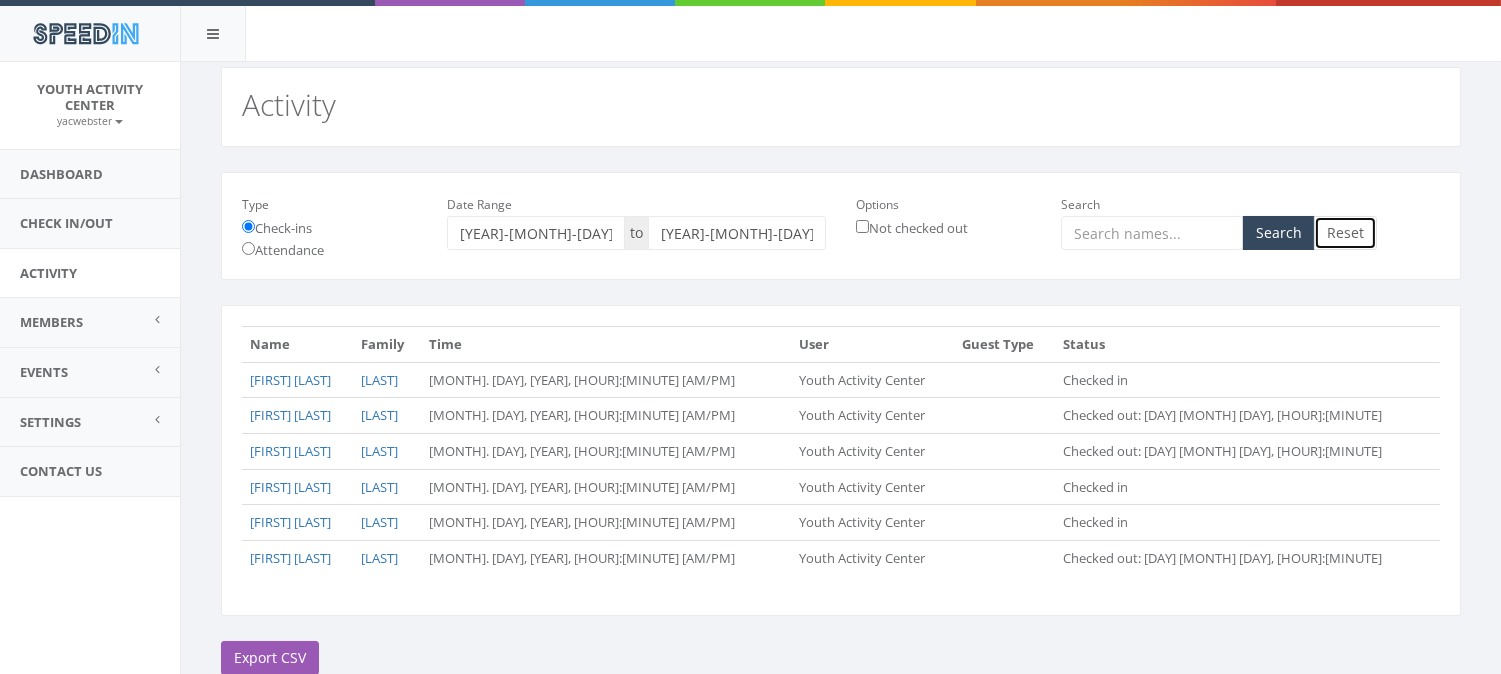 click on "Reset" at bounding box center (1345, 233) 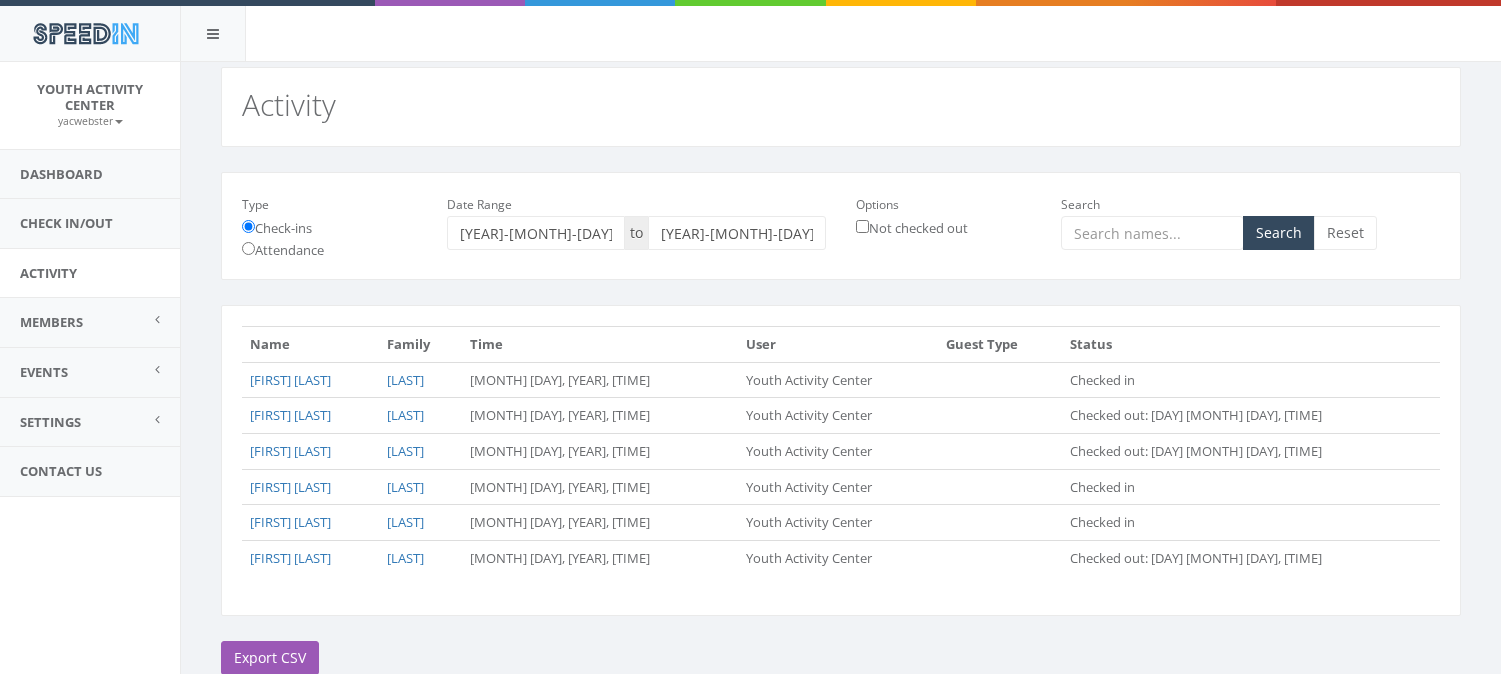 scroll, scrollTop: 0, scrollLeft: 0, axis: both 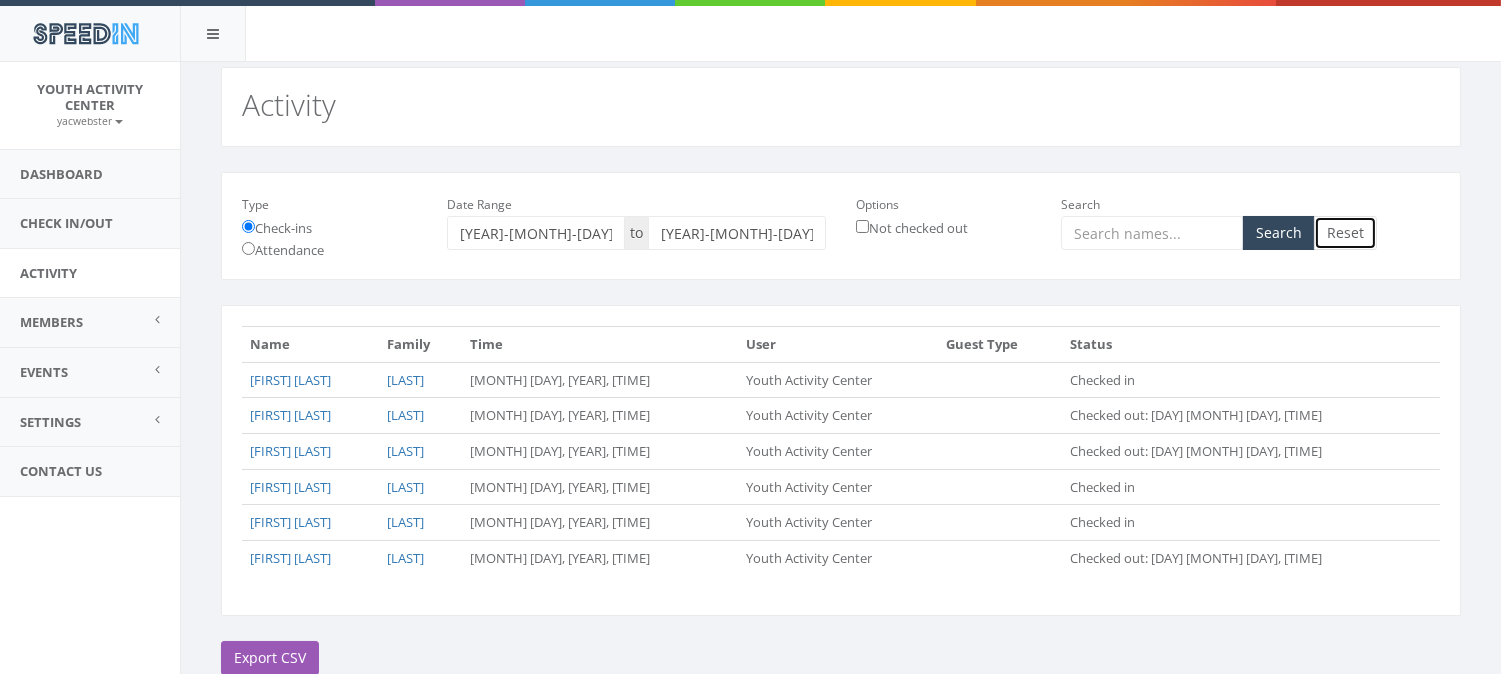 click on "Reset" at bounding box center (1345, 233) 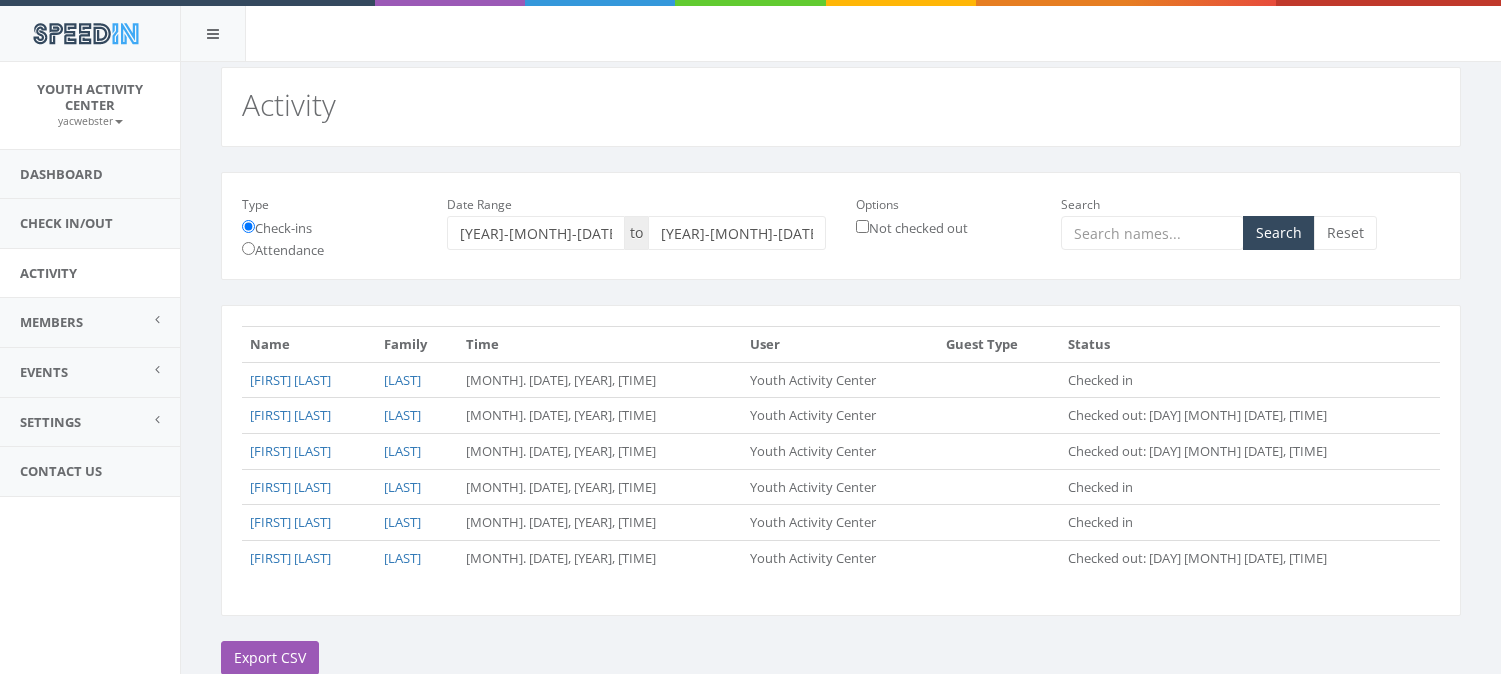 scroll, scrollTop: 0, scrollLeft: 0, axis: both 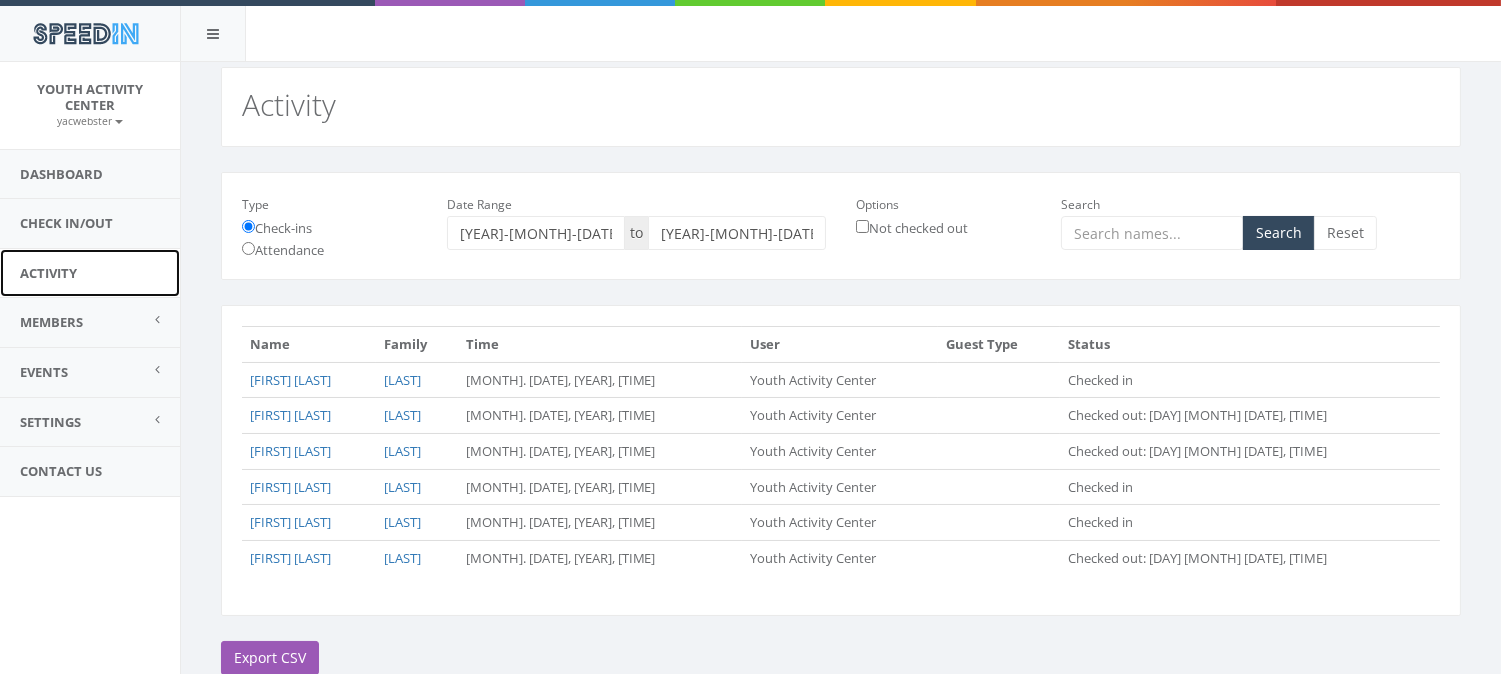 click on "Activity" at bounding box center [90, 273] 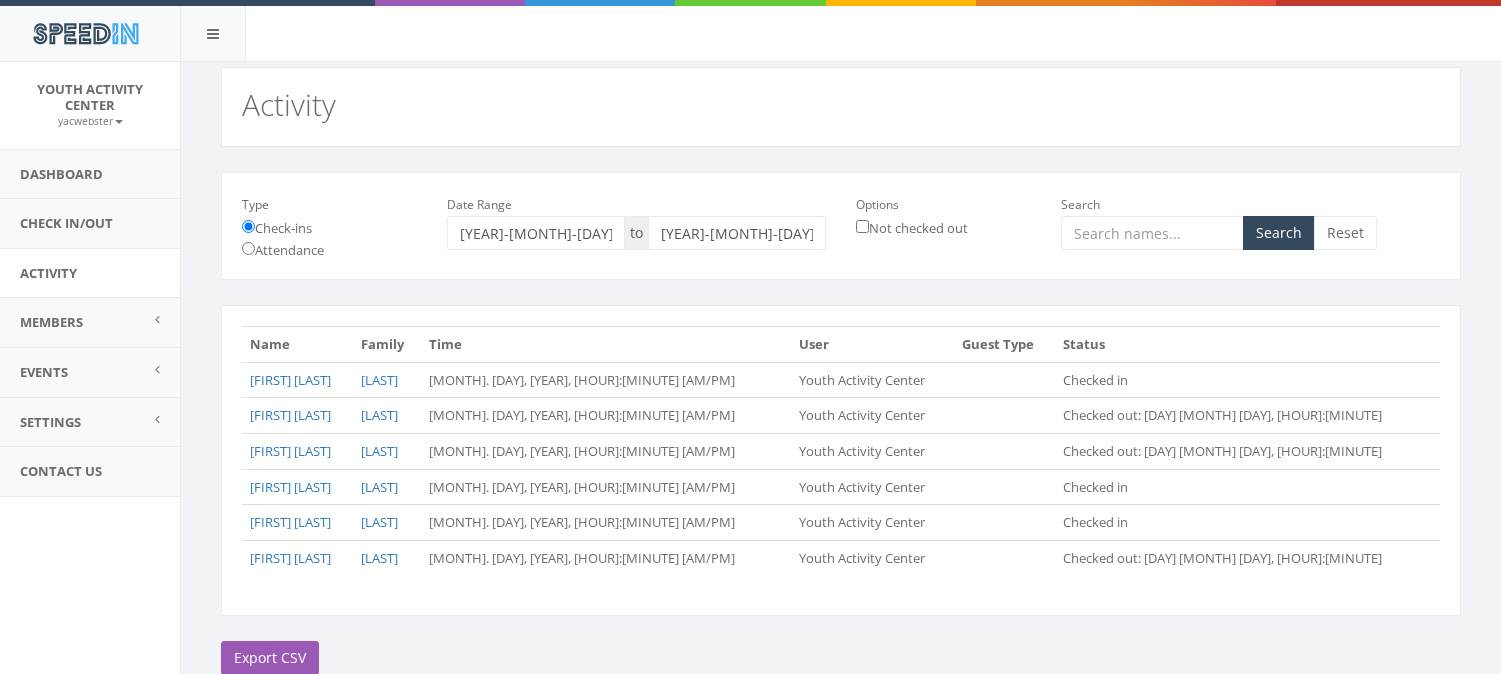 scroll, scrollTop: 0, scrollLeft: 0, axis: both 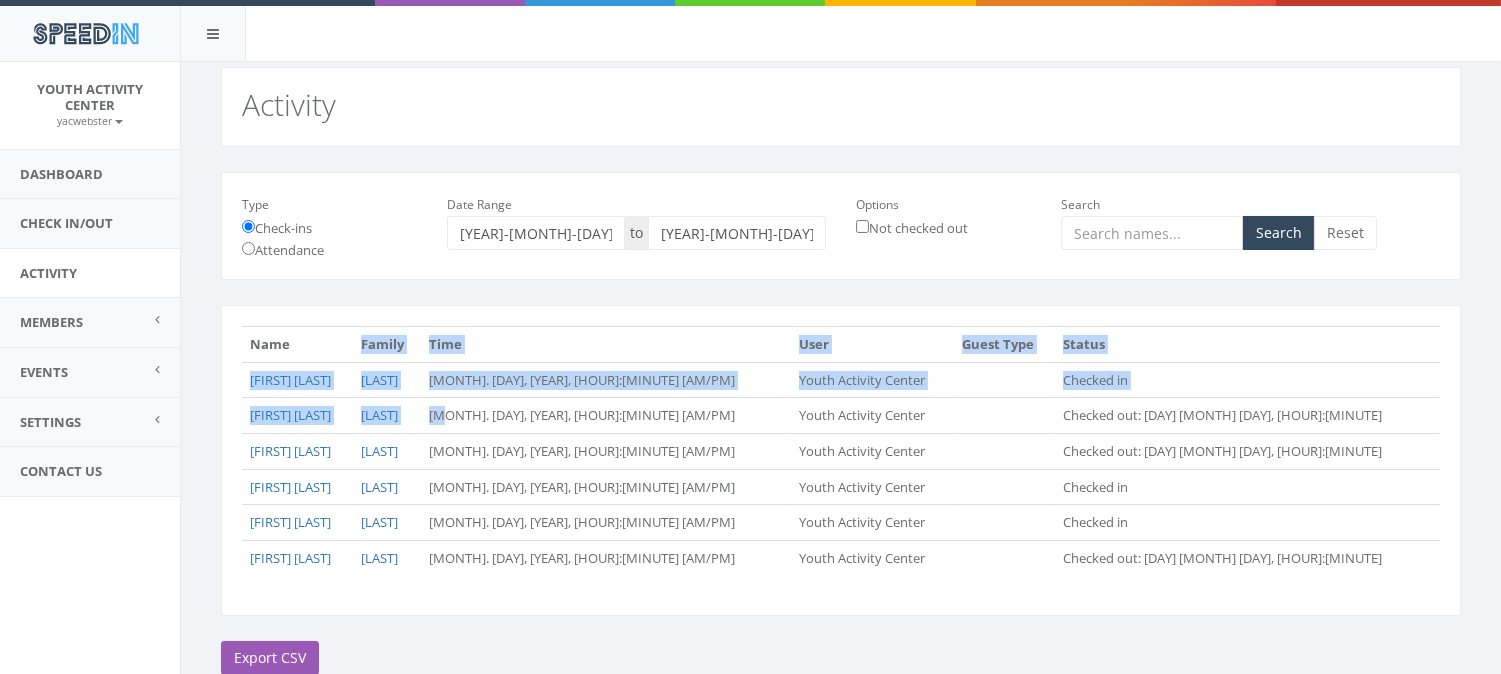 drag, startPoint x: 593, startPoint y: 474, endPoint x: 653, endPoint y: 512, distance: 71.021126 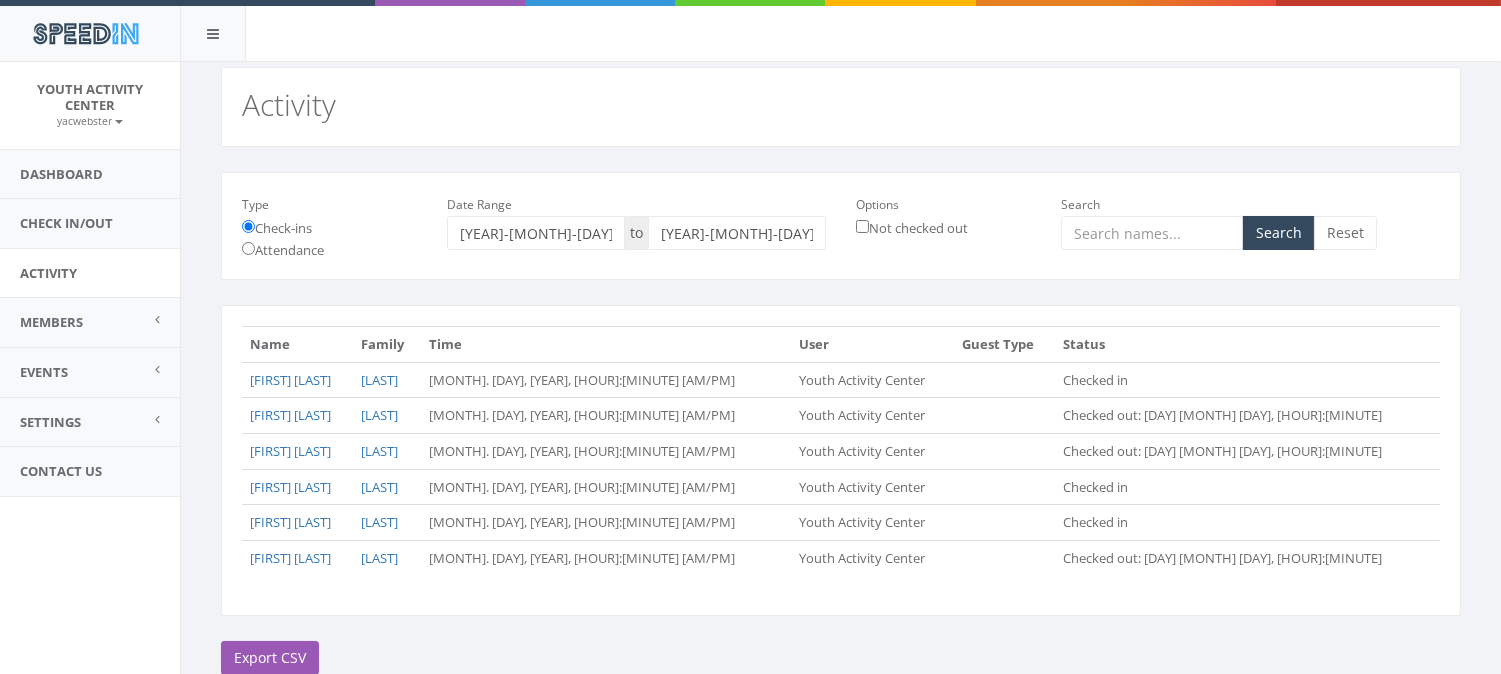 drag, startPoint x: 733, startPoint y: 87, endPoint x: 1072, endPoint y: 154, distance: 345.55753 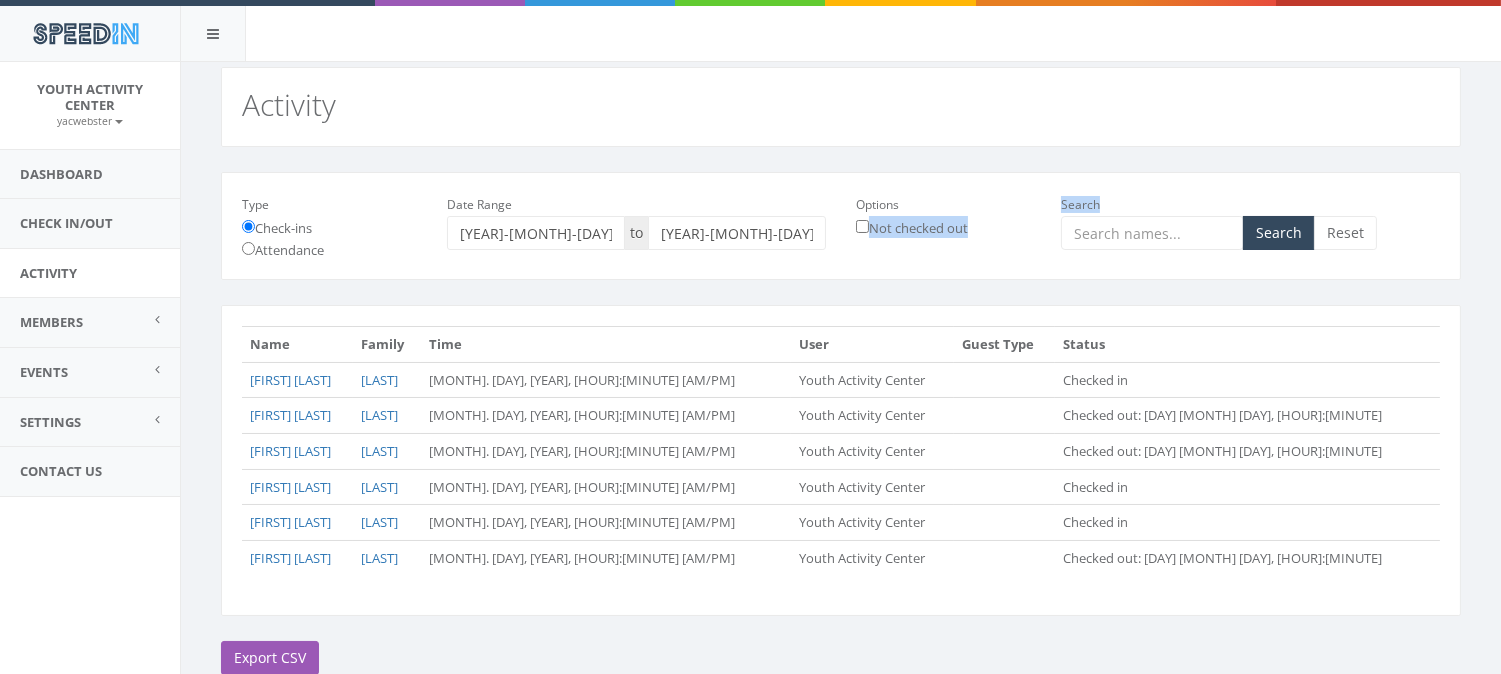 drag, startPoint x: 1061, startPoint y: 183, endPoint x: 1035, endPoint y: 183, distance: 26 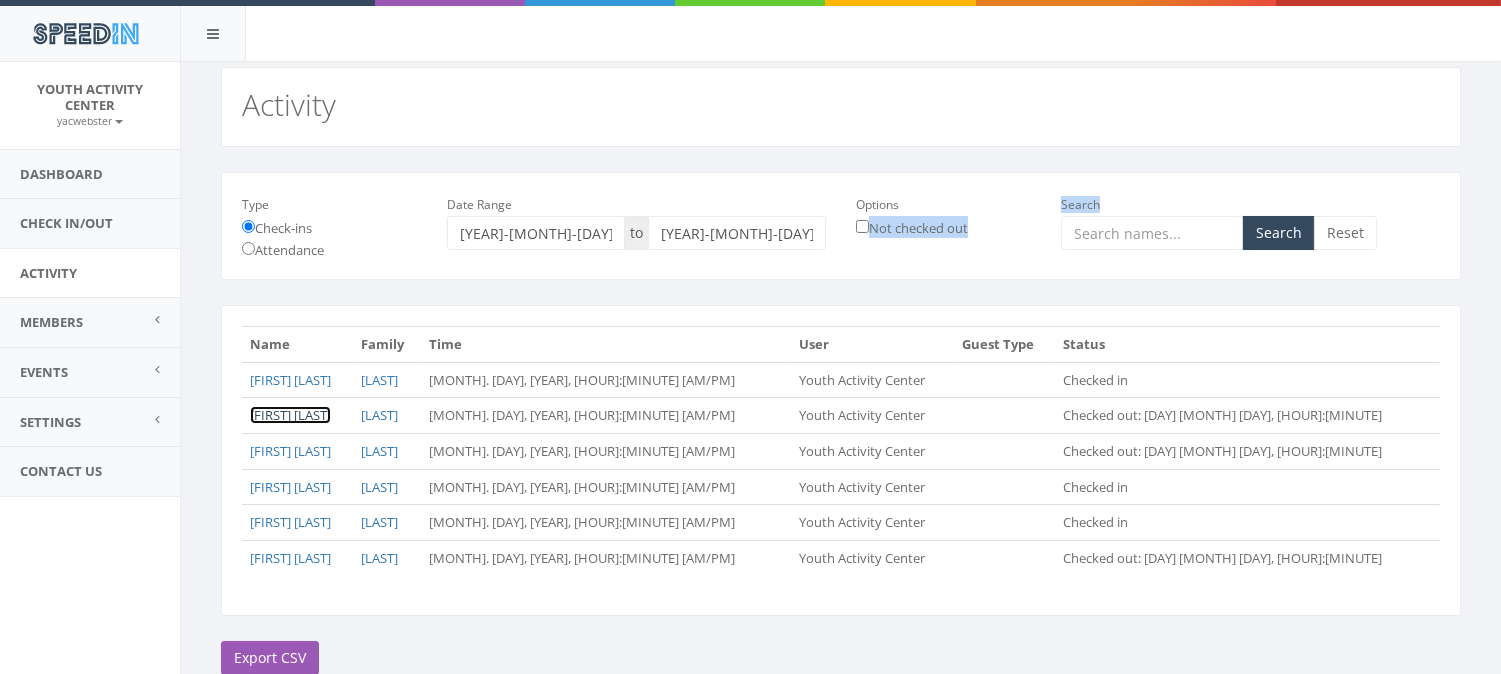 click on "[FIRST] [LAST]" at bounding box center [290, 415] 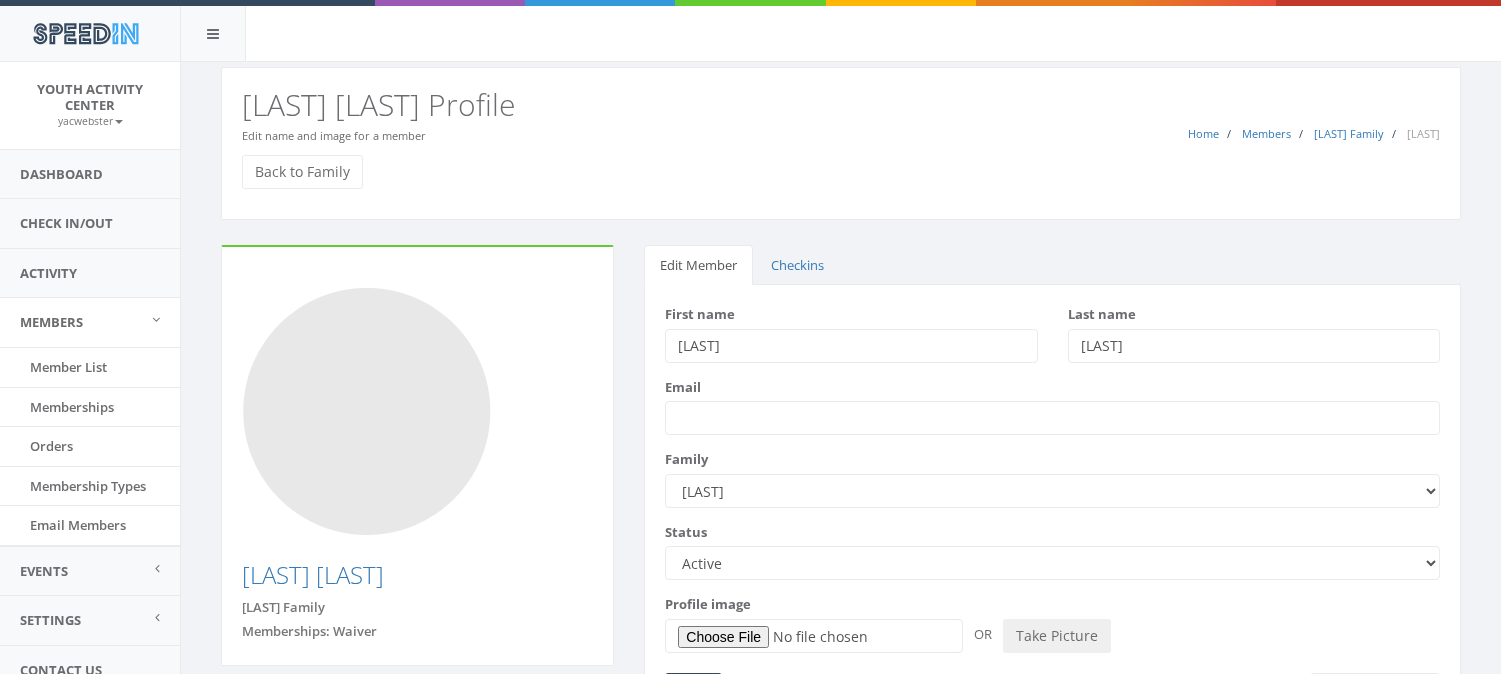 scroll, scrollTop: 0, scrollLeft: 0, axis: both 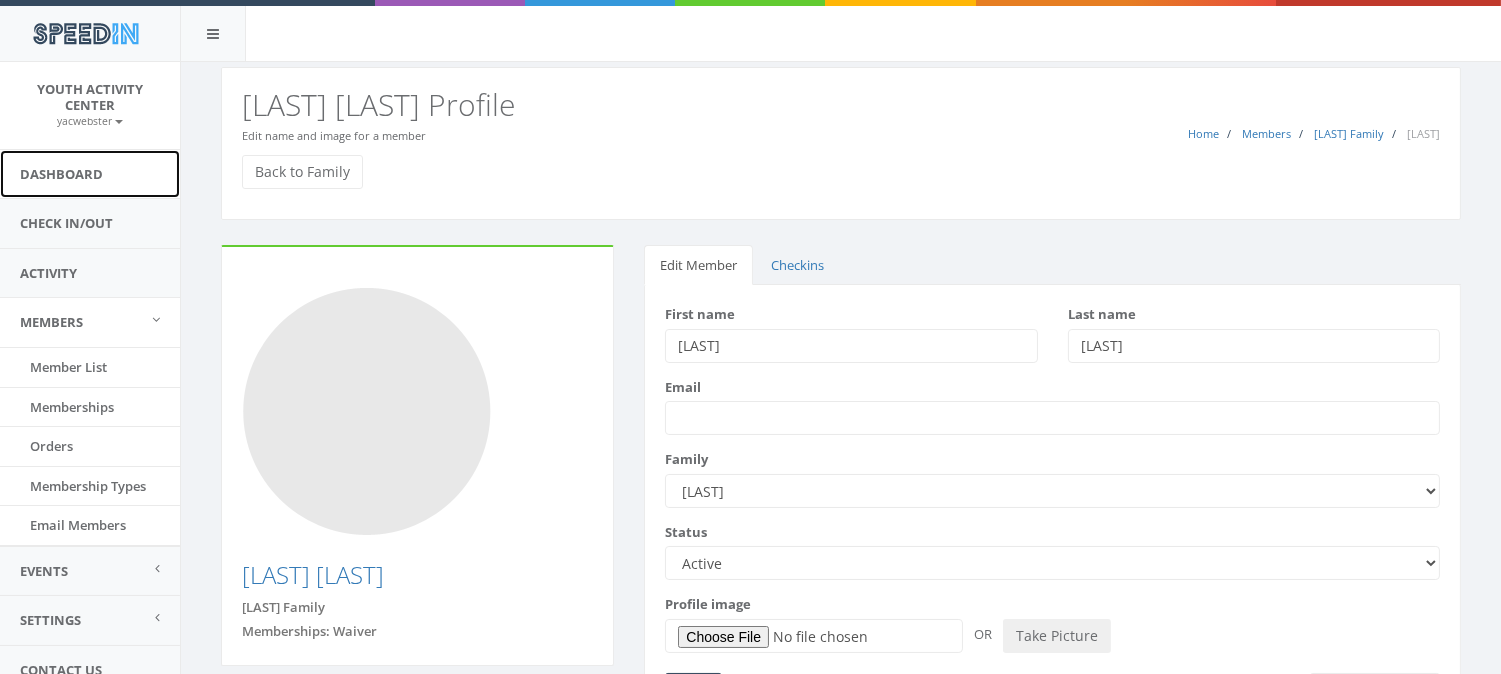 click on "Dashboard" at bounding box center (90, 174) 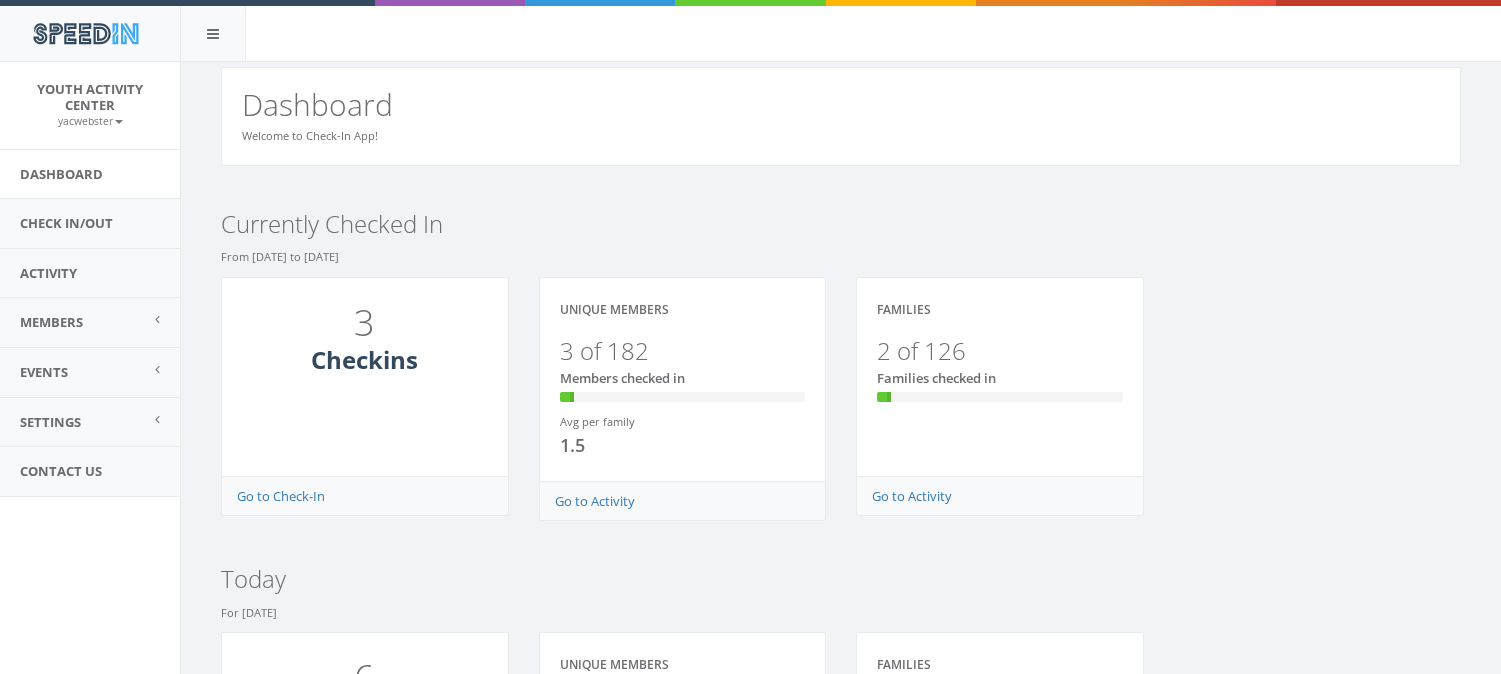 scroll, scrollTop: 0, scrollLeft: 0, axis: both 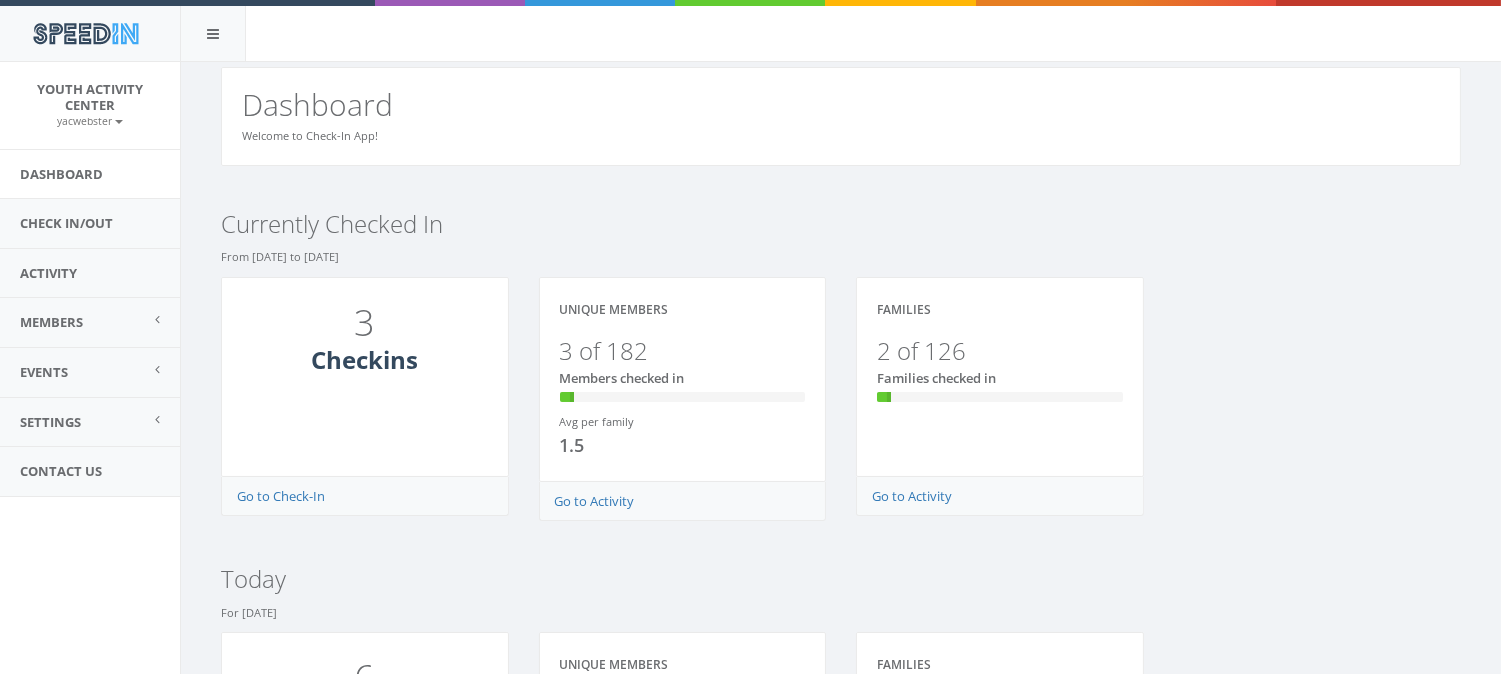 click on "Dashboard" at bounding box center [90, 174] 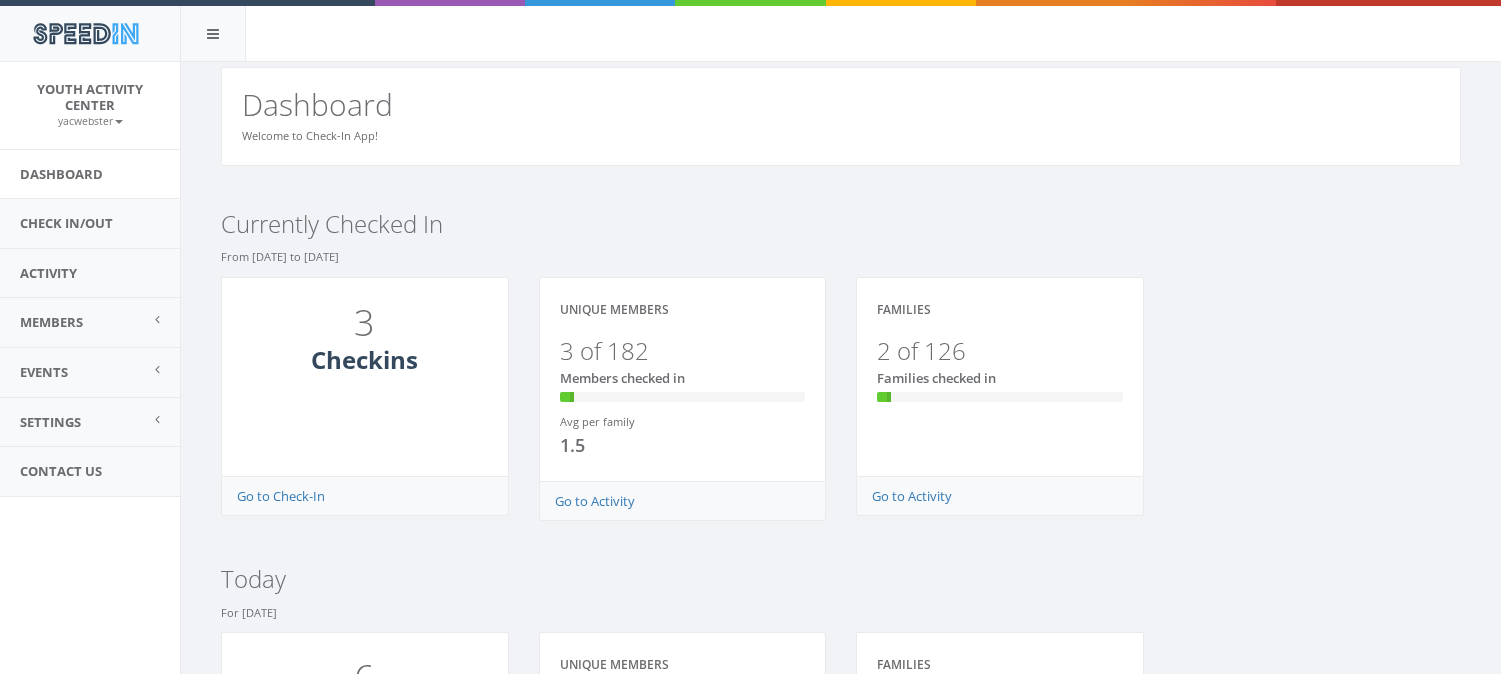 scroll, scrollTop: 0, scrollLeft: 0, axis: both 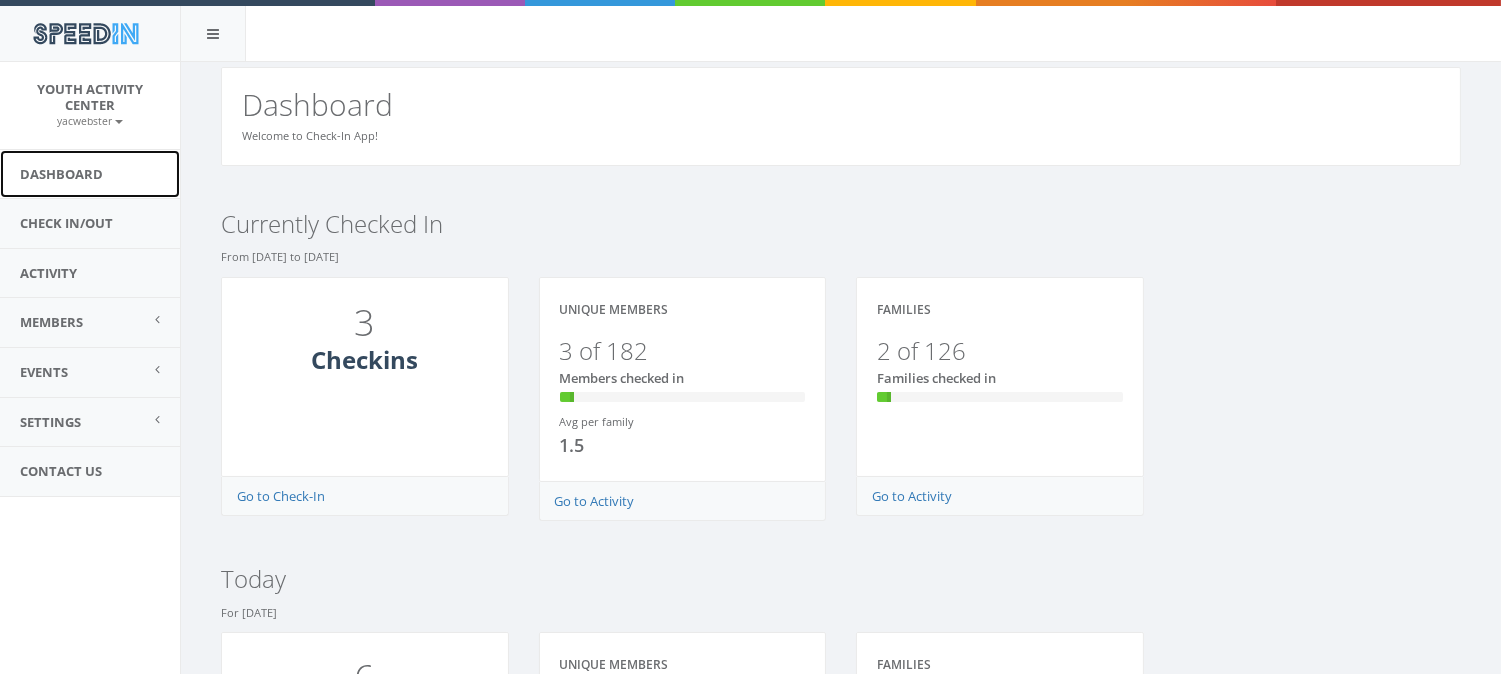 click on "Dashboard" at bounding box center (90, 174) 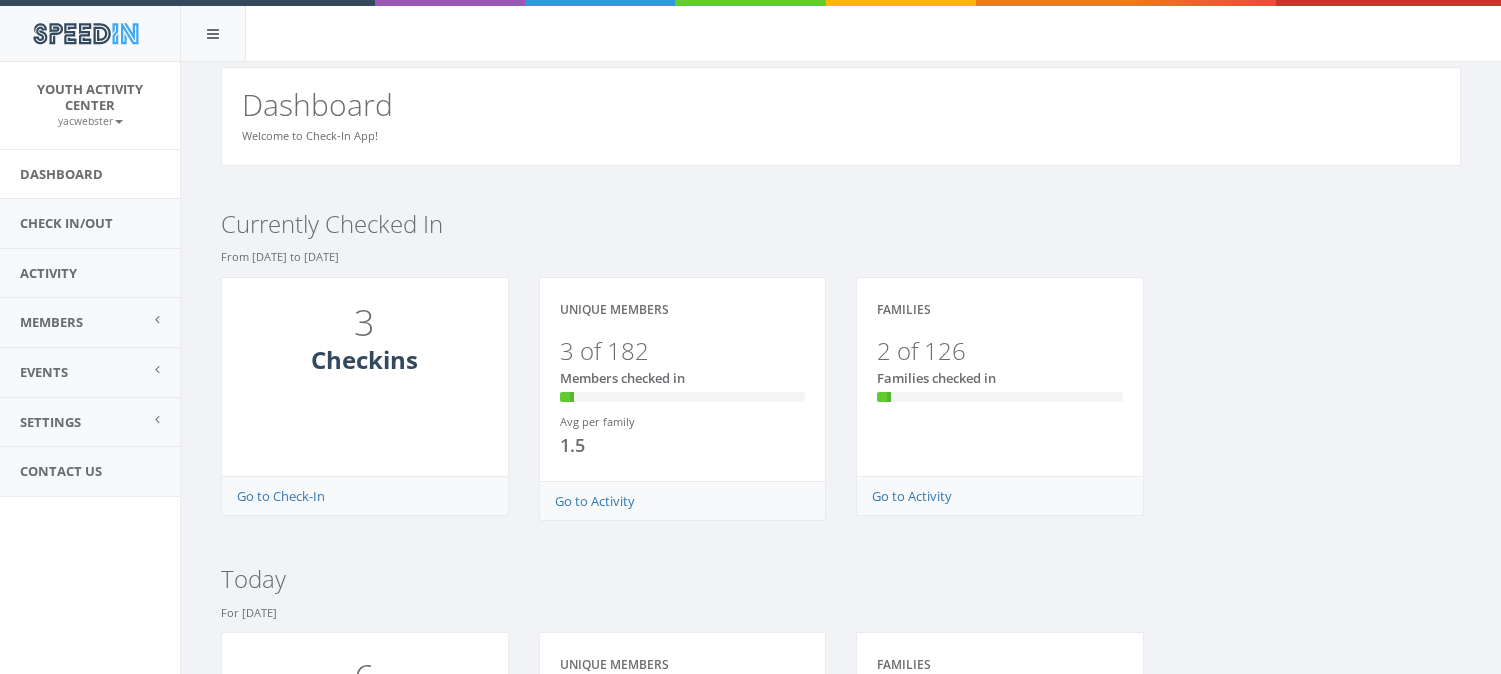 scroll, scrollTop: 0, scrollLeft: 0, axis: both 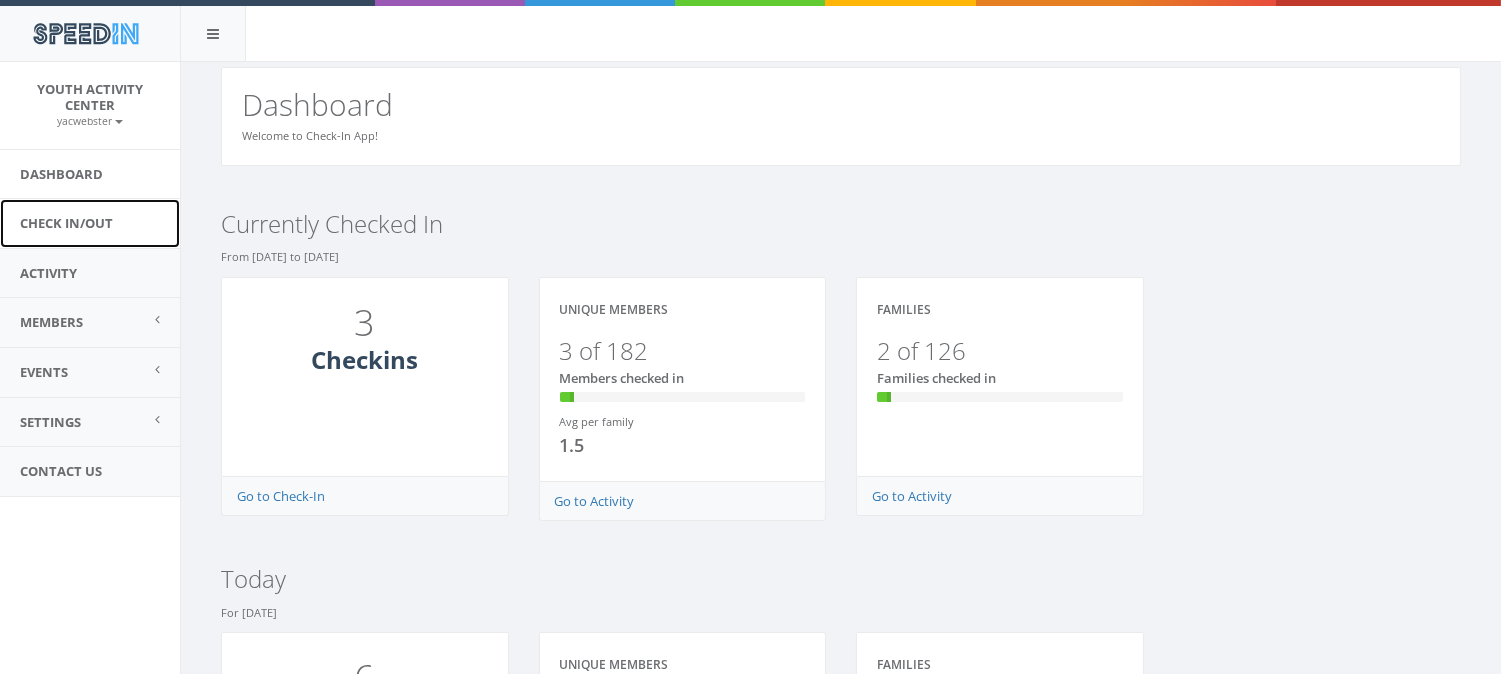 click on "Check In/Out" at bounding box center [90, 223] 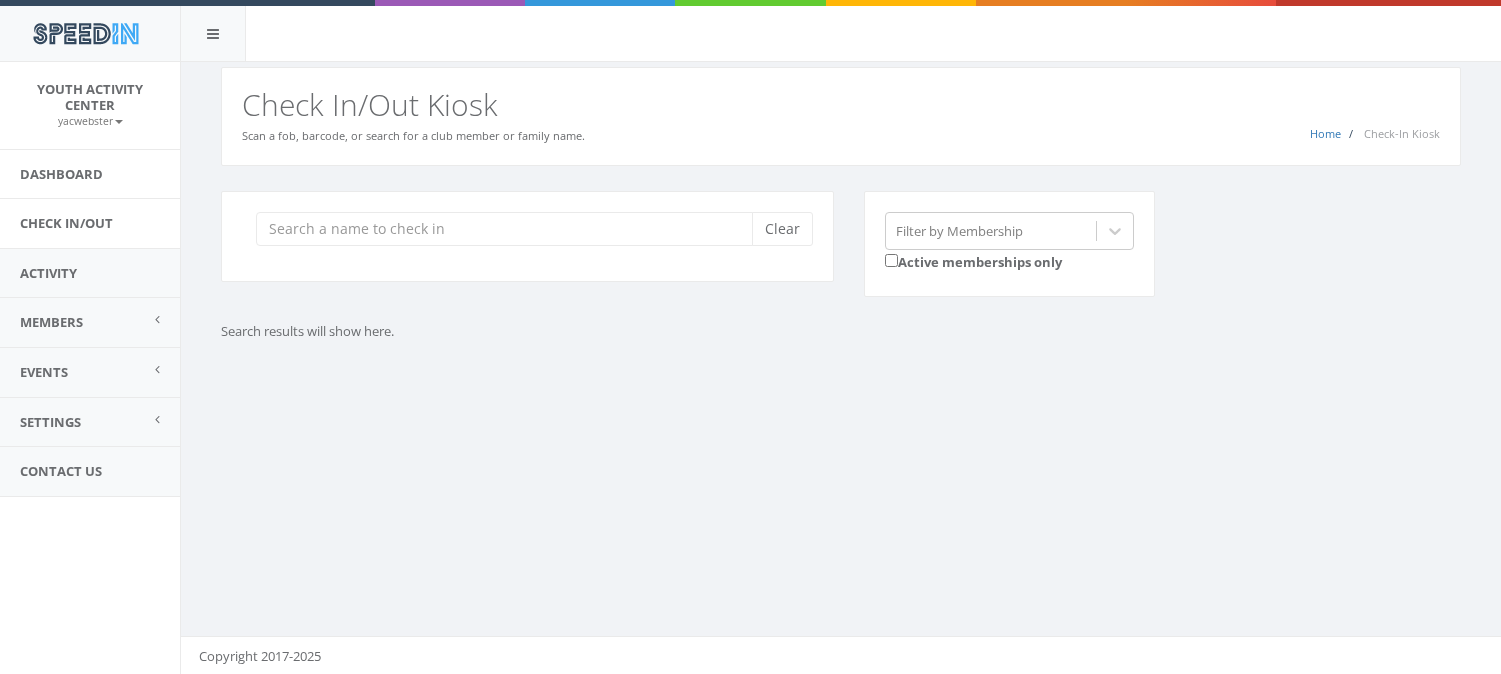 scroll, scrollTop: 0, scrollLeft: 0, axis: both 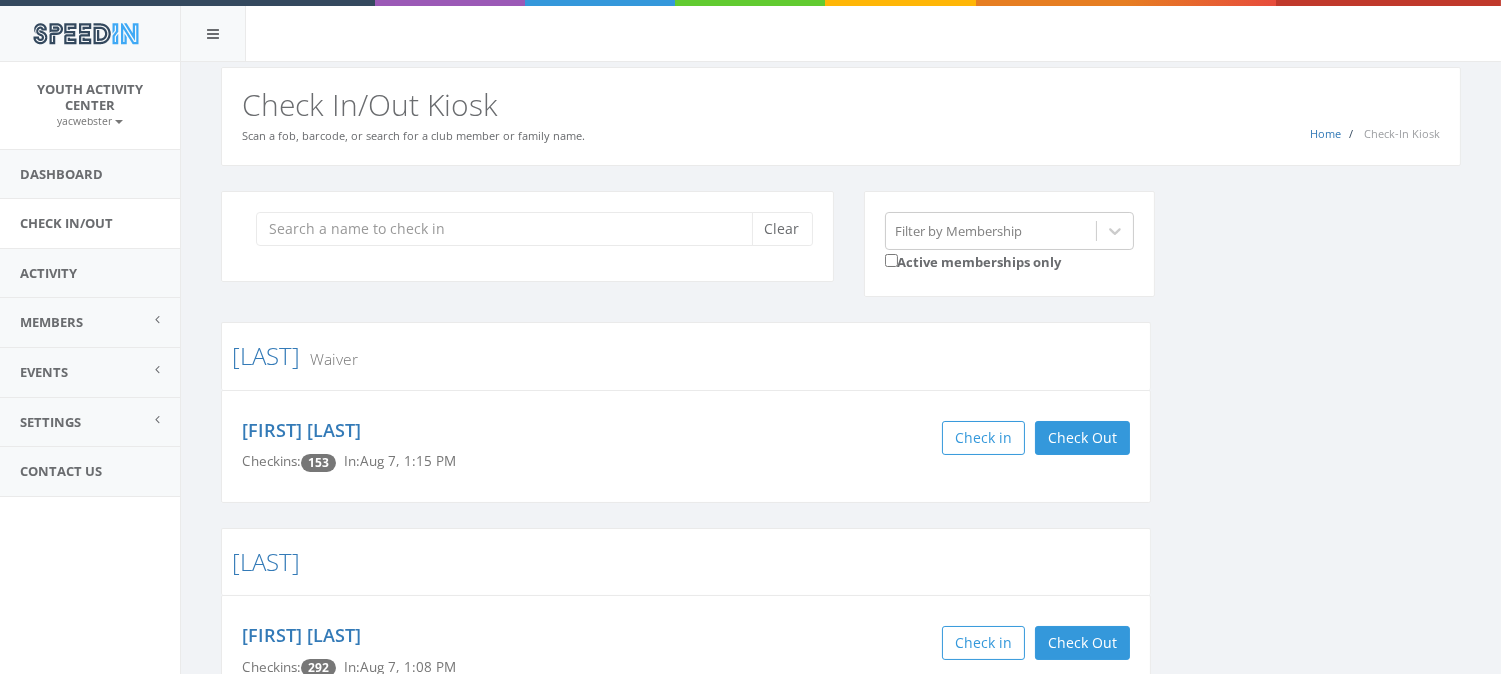 click at bounding box center (511, 229) 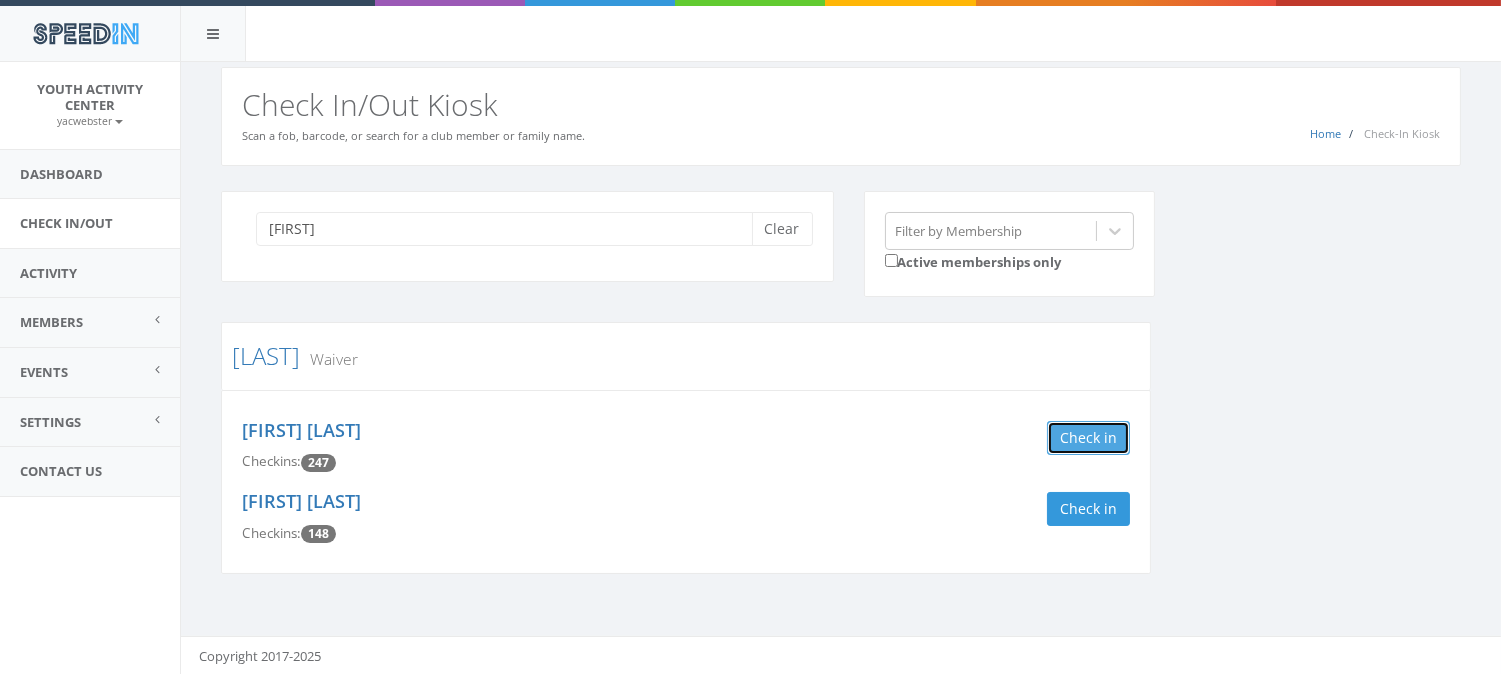 click on "Check in" at bounding box center [1088, 438] 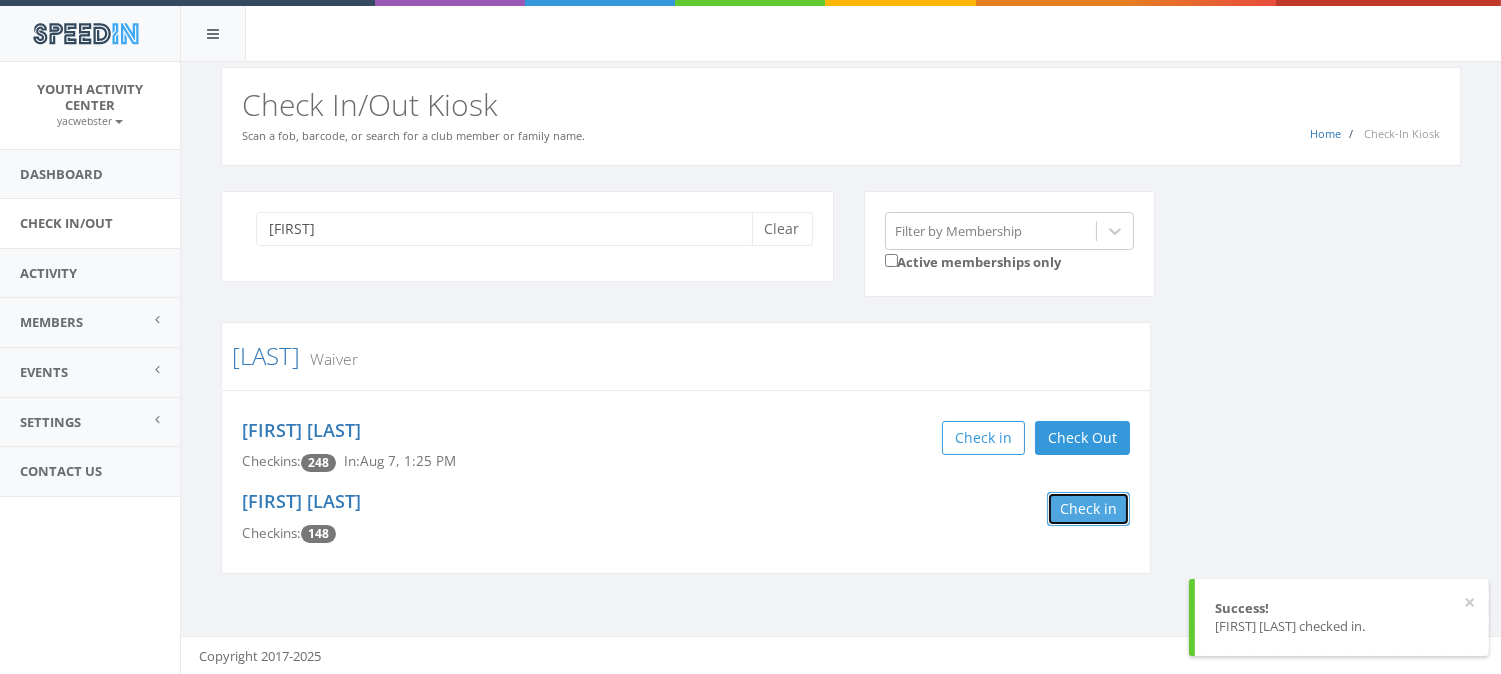 click on "Check in" at bounding box center [1088, 509] 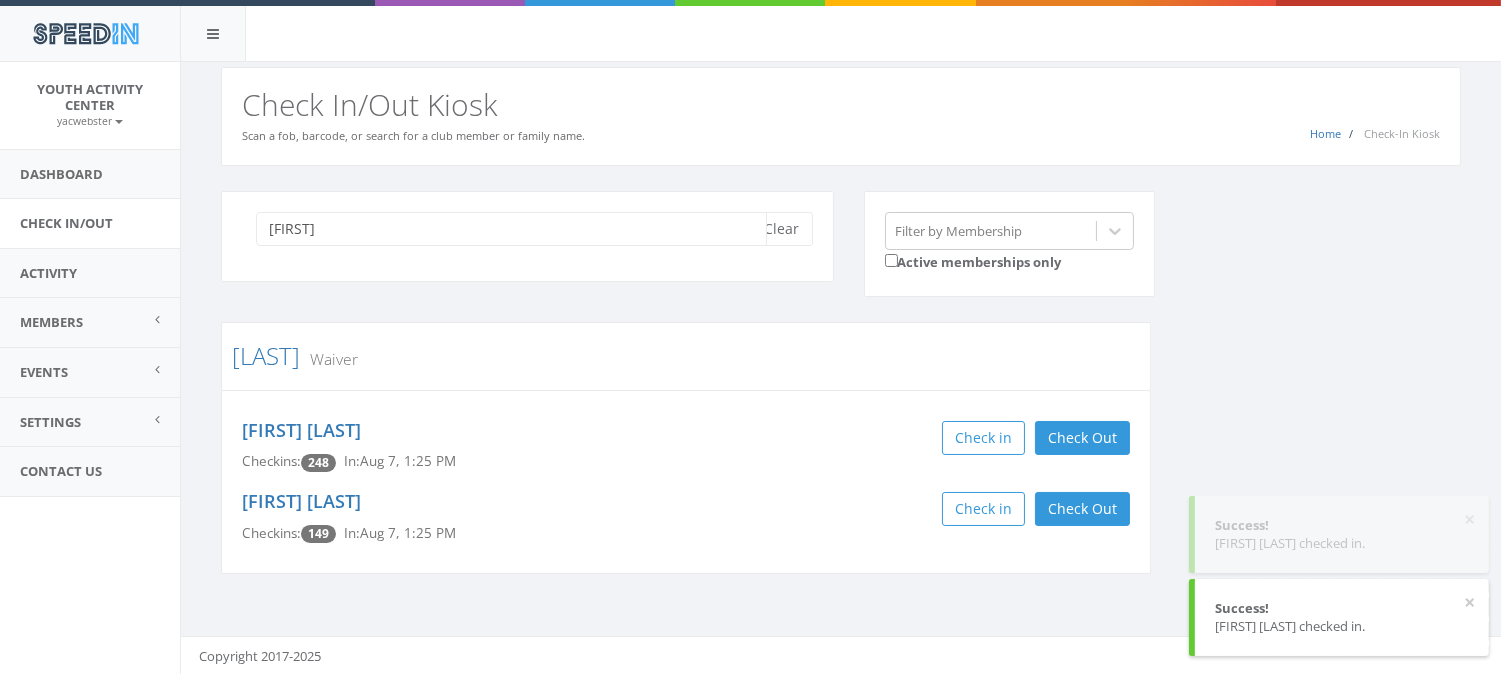click on "[FIRST]" at bounding box center (511, 229) 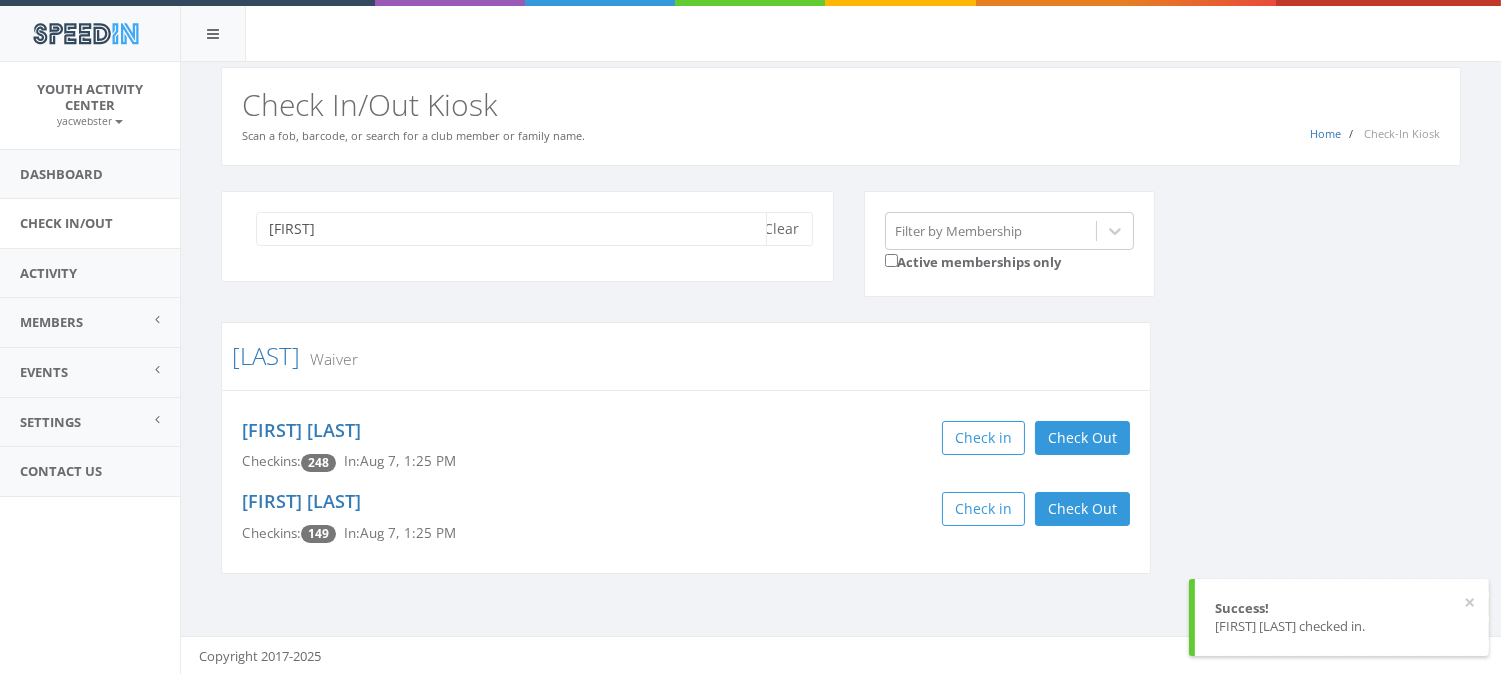 type on "l" 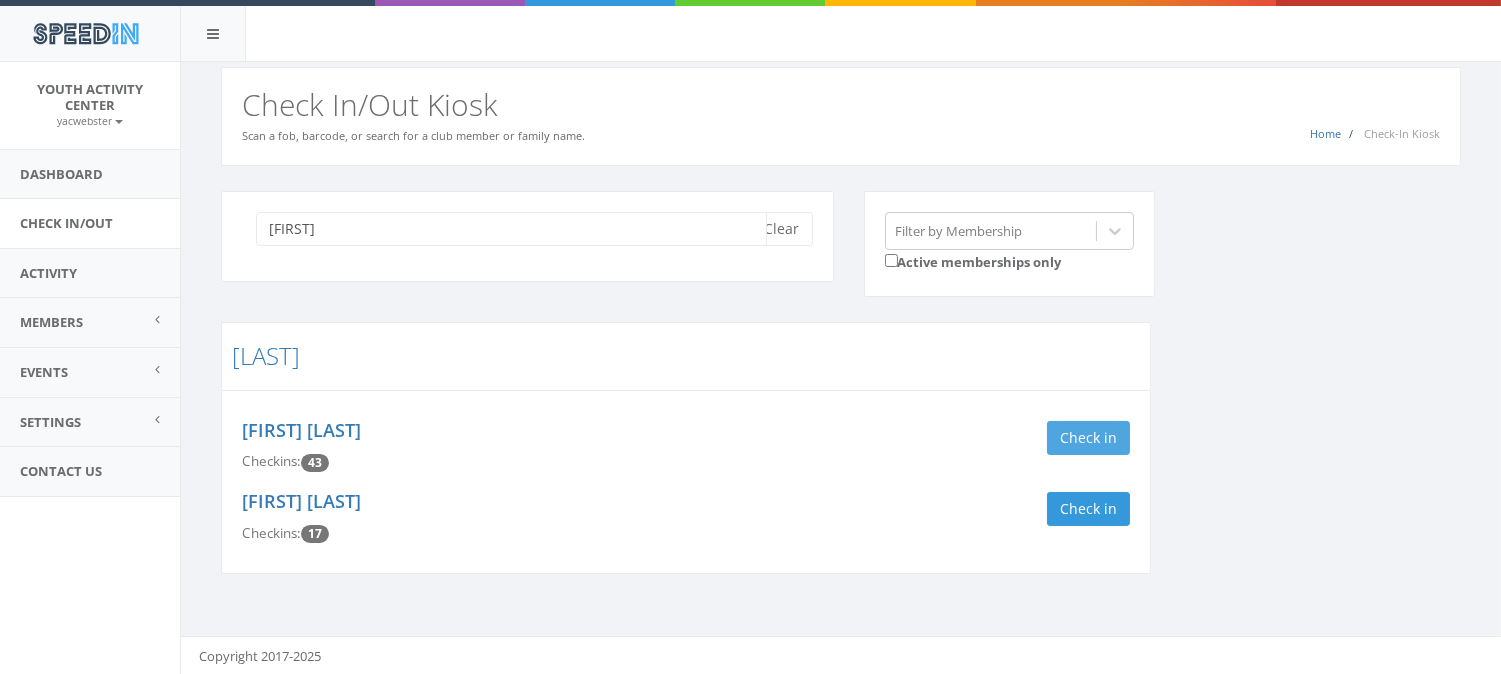 type on "[FIRST]" 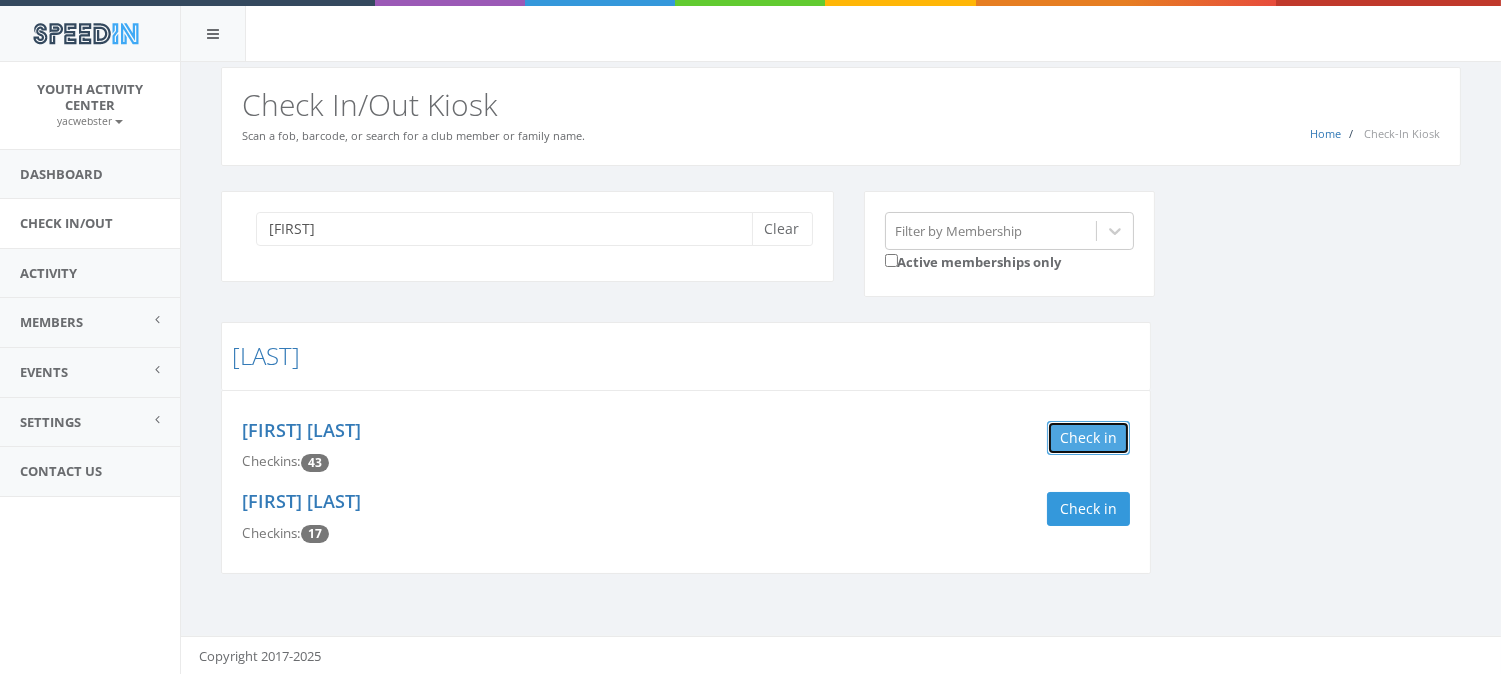 click on "Check in" at bounding box center (1088, 438) 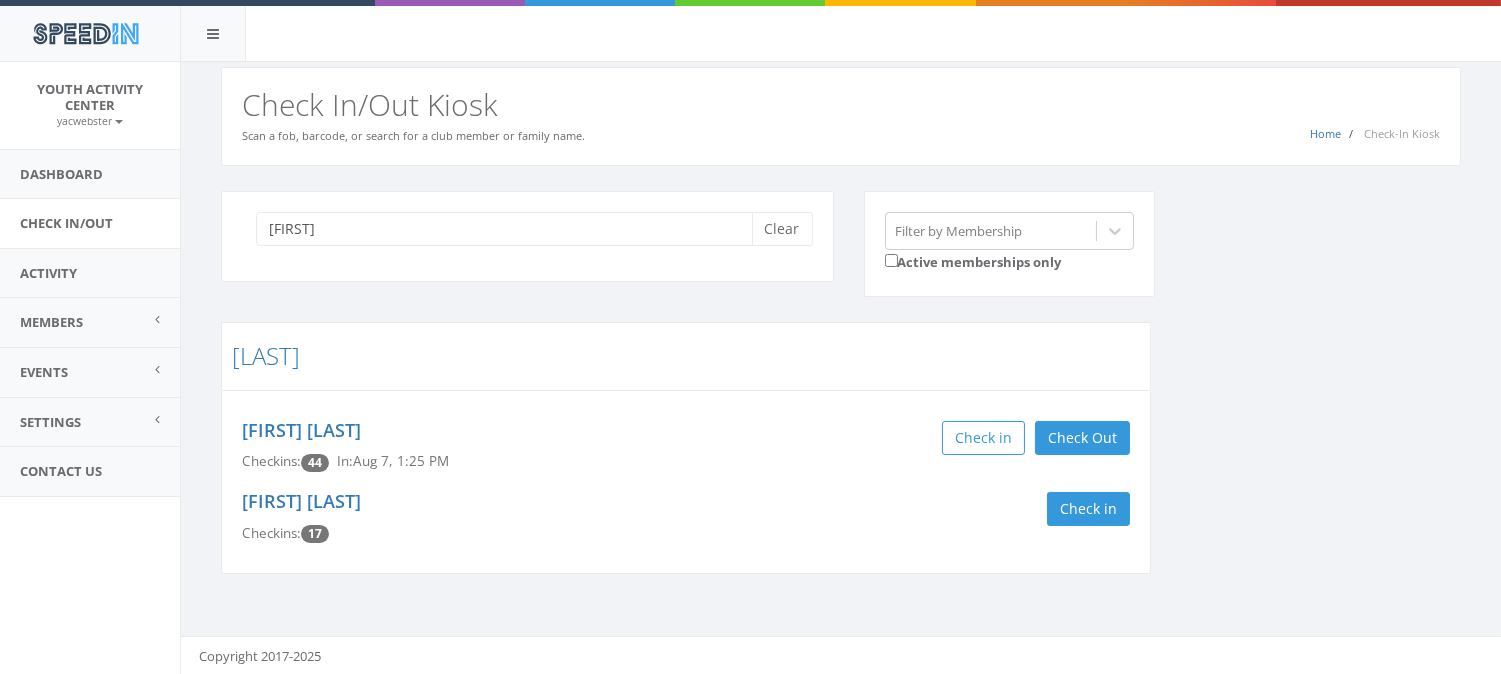 click on "Check in" at bounding box center [915, 509] 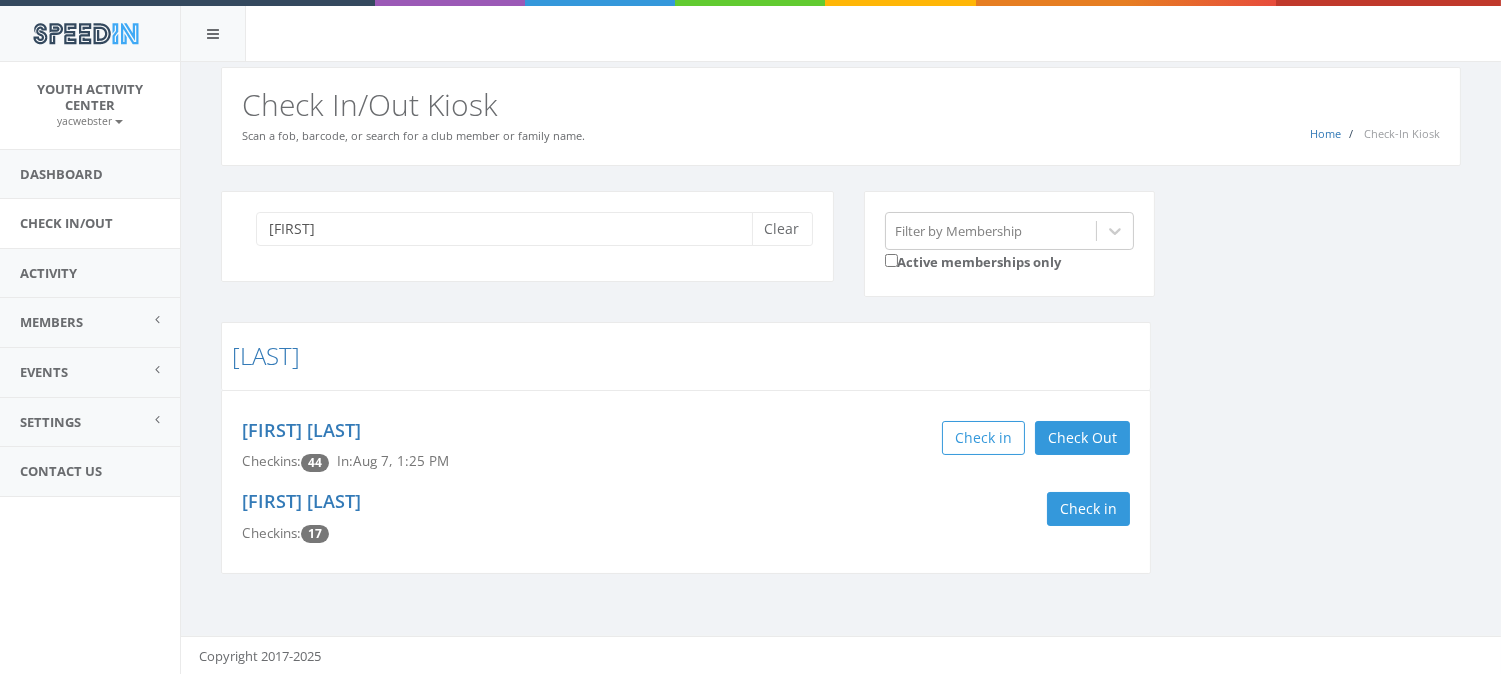 click on "colton Clear Filter by Membership  Active memberships only Derosier Colton Derosier Checkins:  44 In:  Aug 7, 1:25 PM Check in Check Out Check Out Tanner Derosier Checkins:  17 Check in" at bounding box center [841, 415] 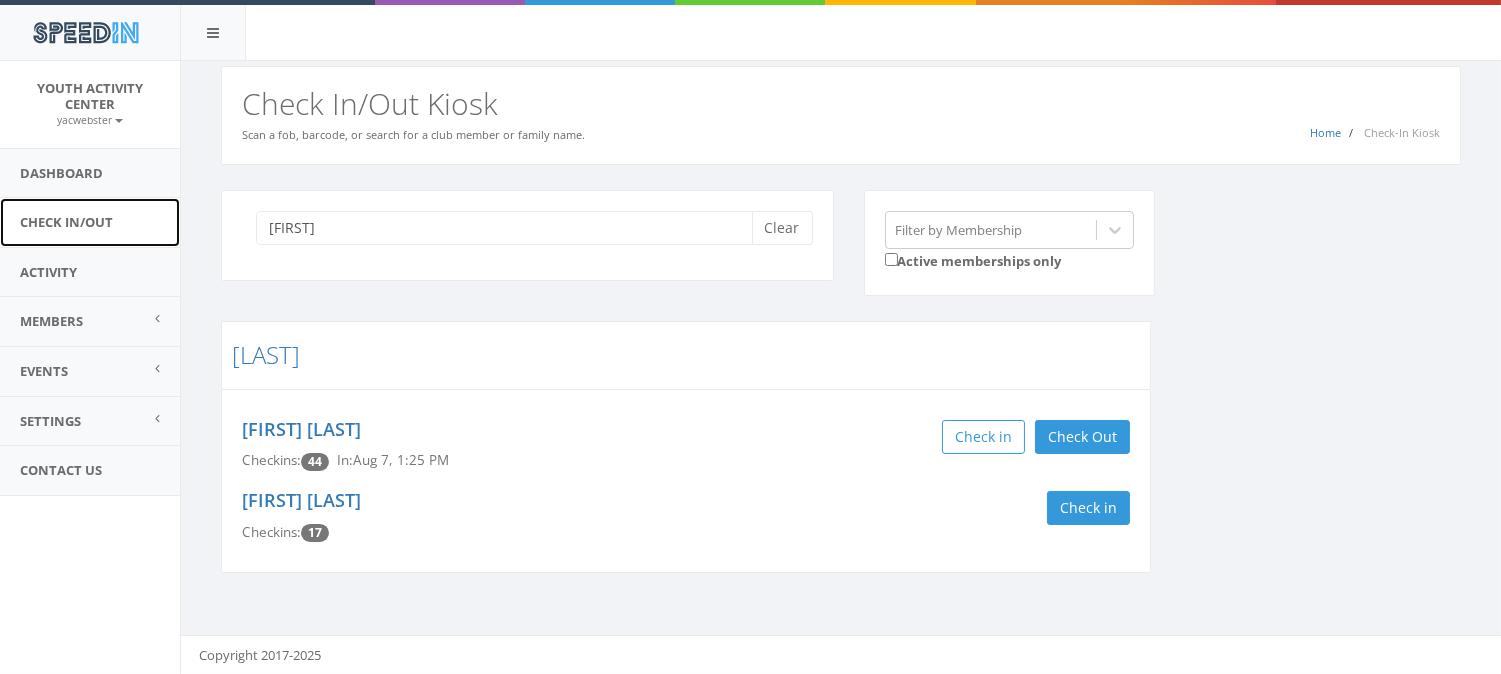 click on "Check In/Out" at bounding box center (90, 222) 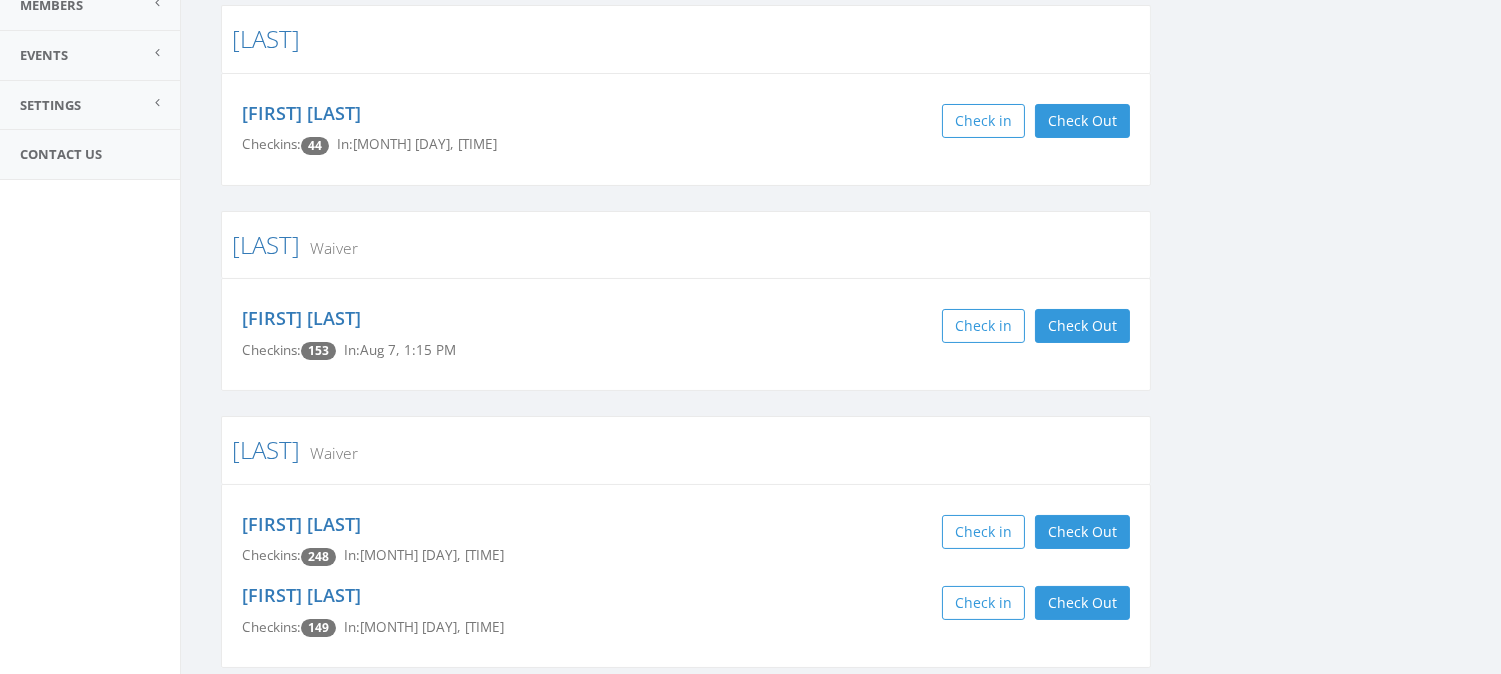 scroll, scrollTop: 322, scrollLeft: 0, axis: vertical 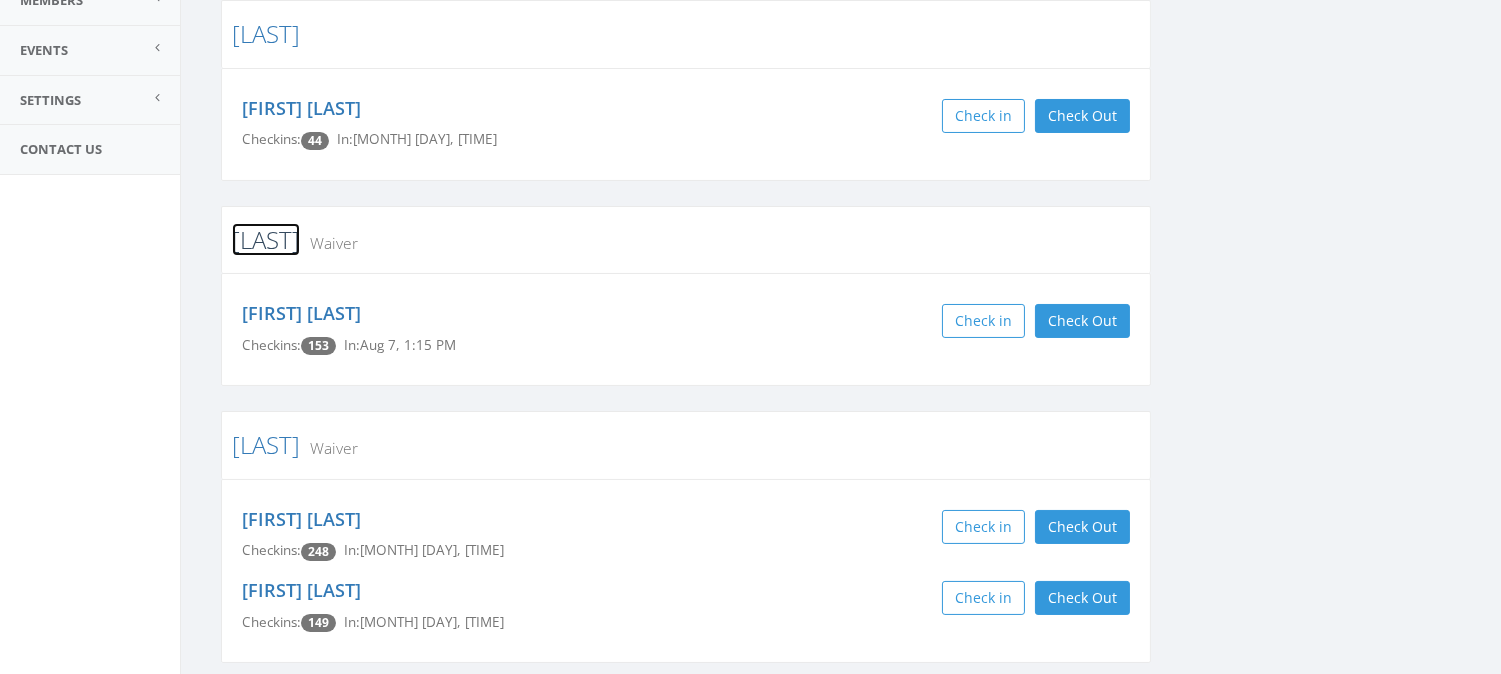 click on "[LAST]" at bounding box center [266, 239] 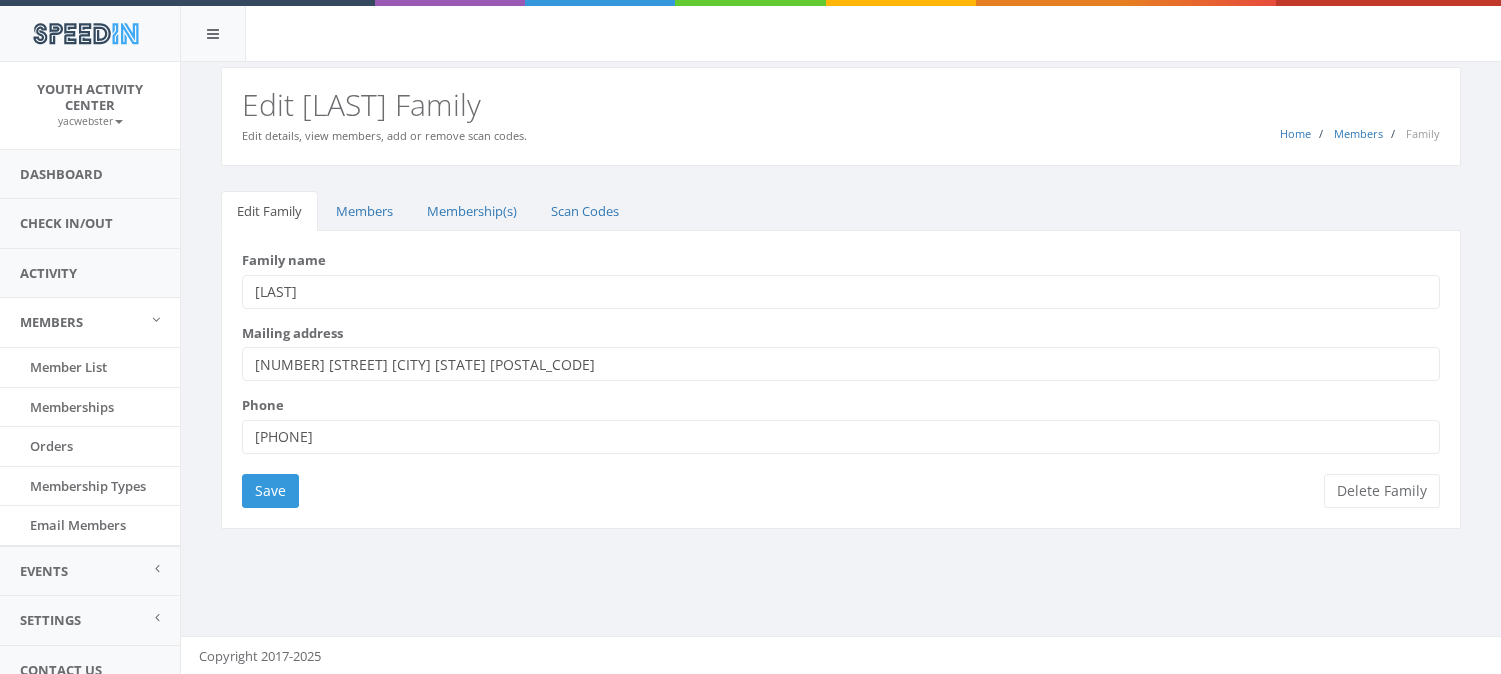 scroll, scrollTop: 0, scrollLeft: 0, axis: both 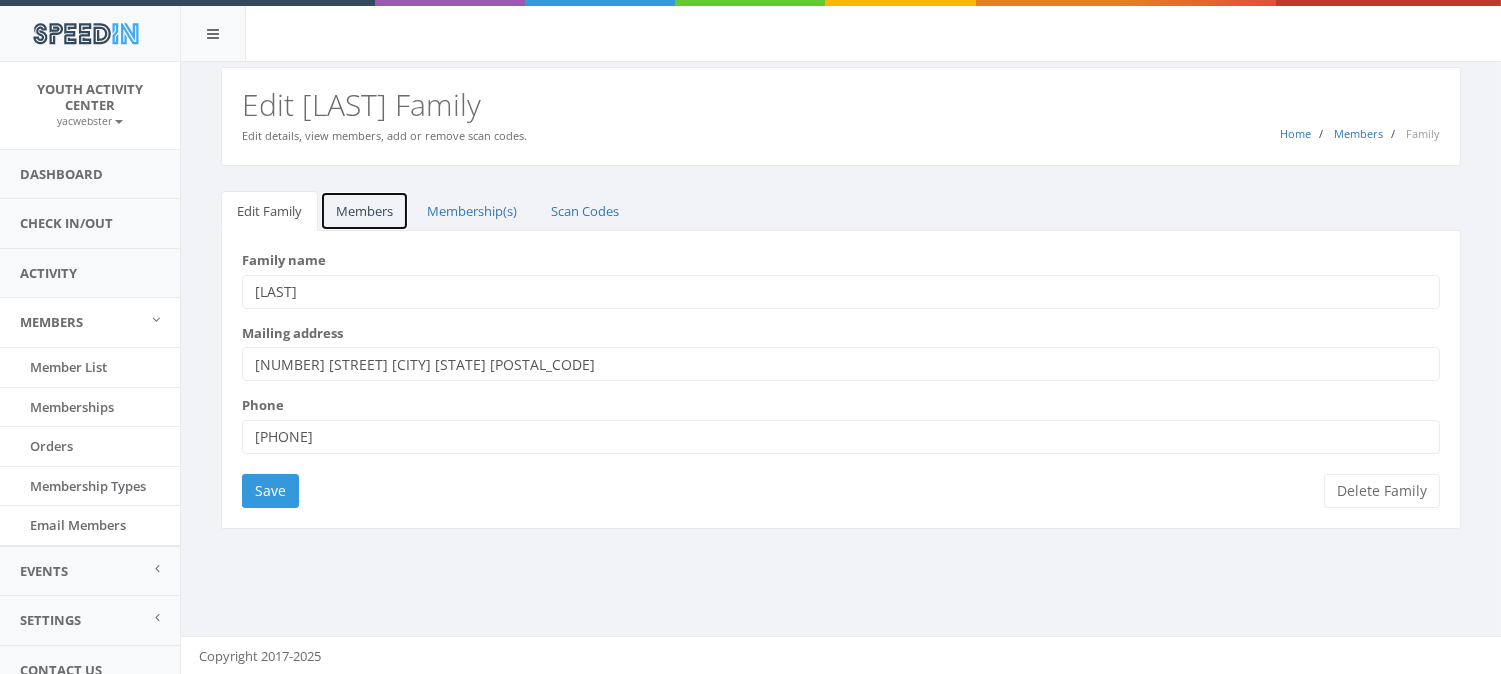 click on "Members" at bounding box center (364, 211) 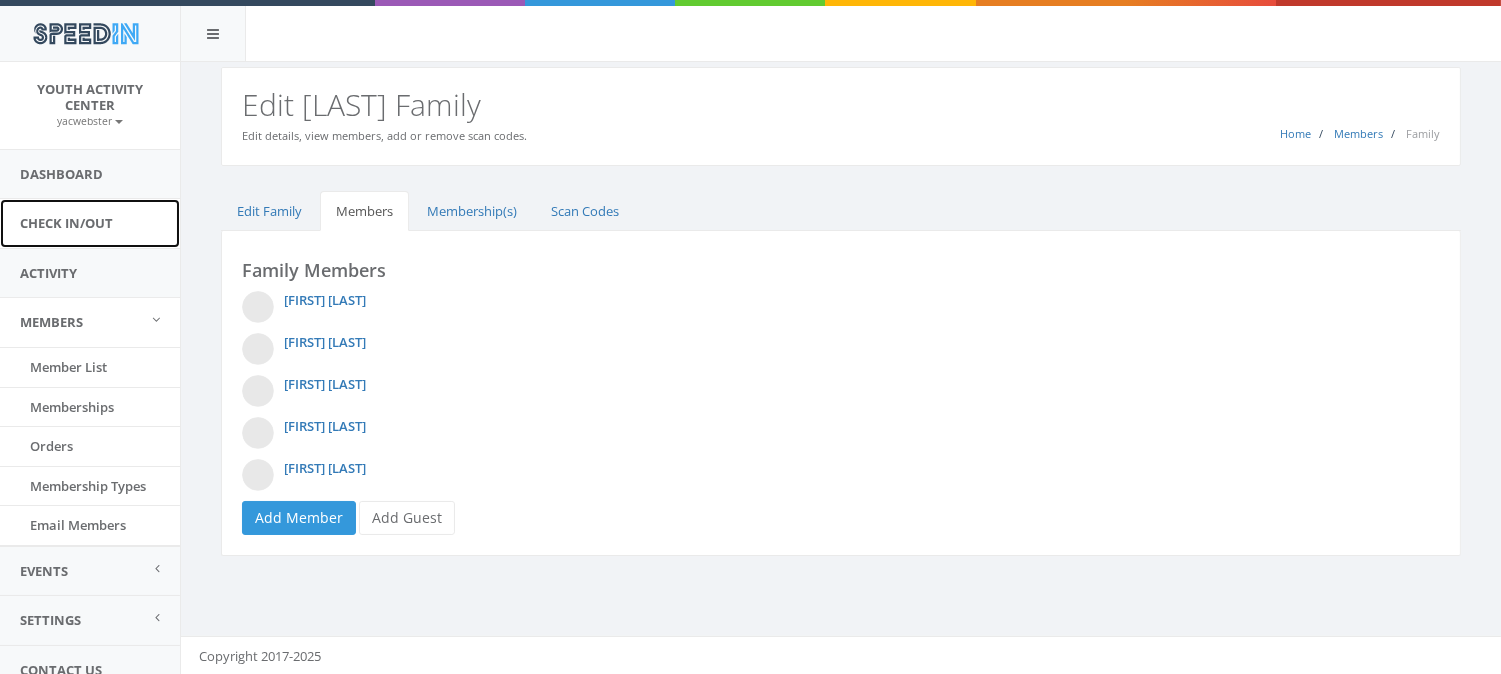 click on "Check In/Out" at bounding box center [90, 223] 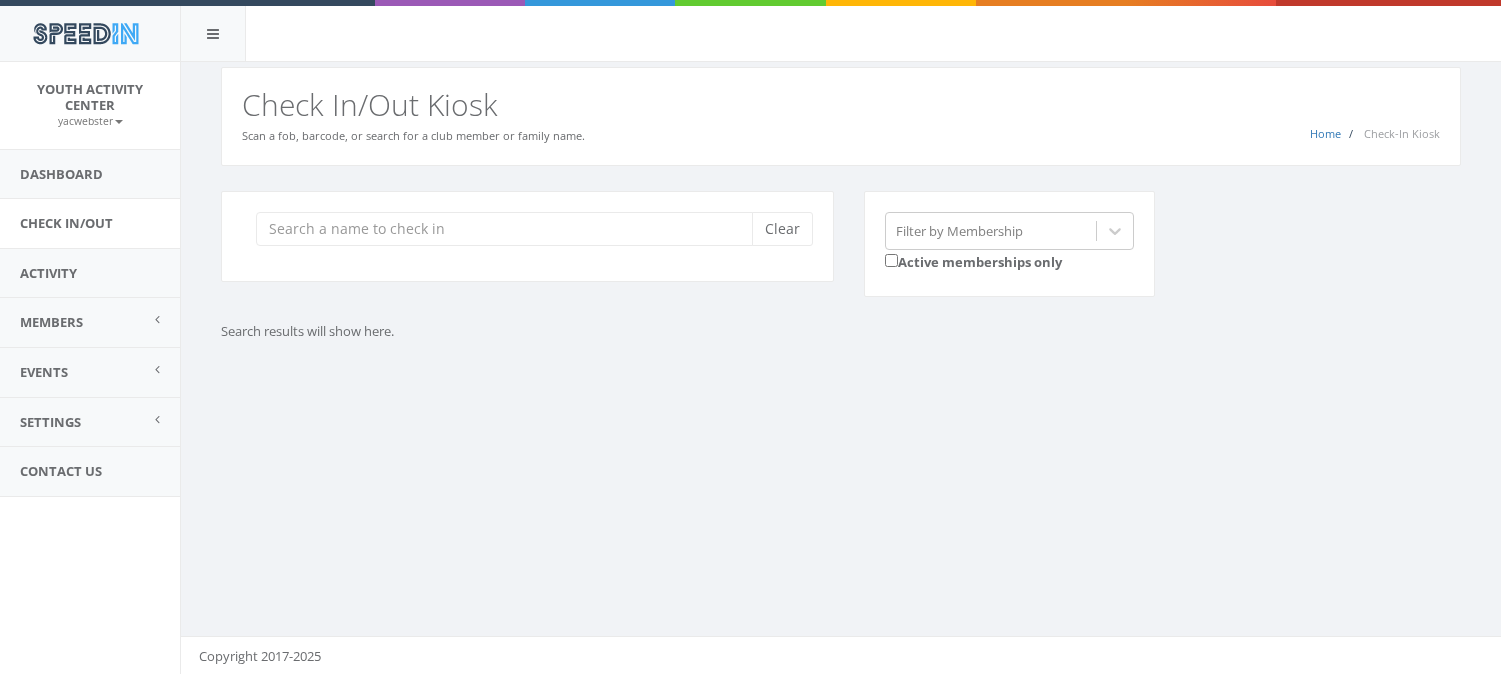 scroll, scrollTop: 0, scrollLeft: 0, axis: both 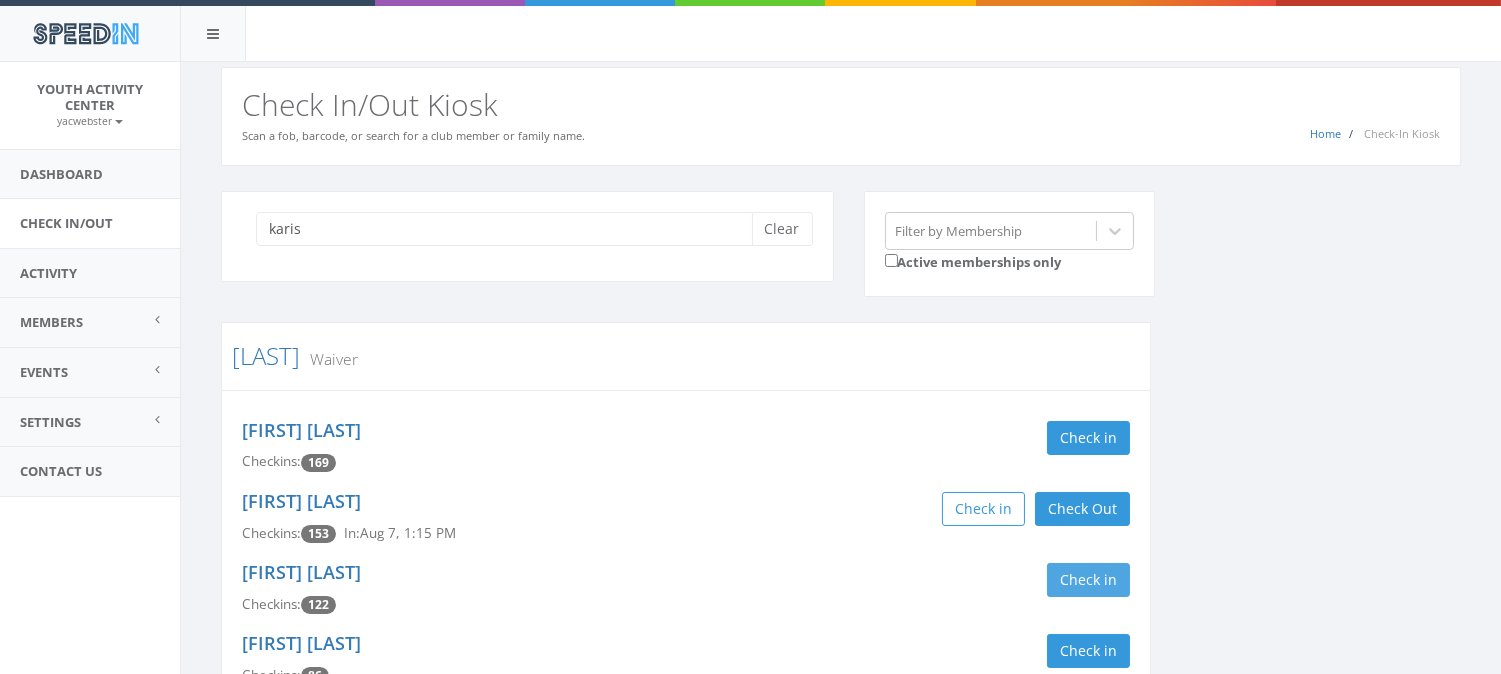 type on "karis" 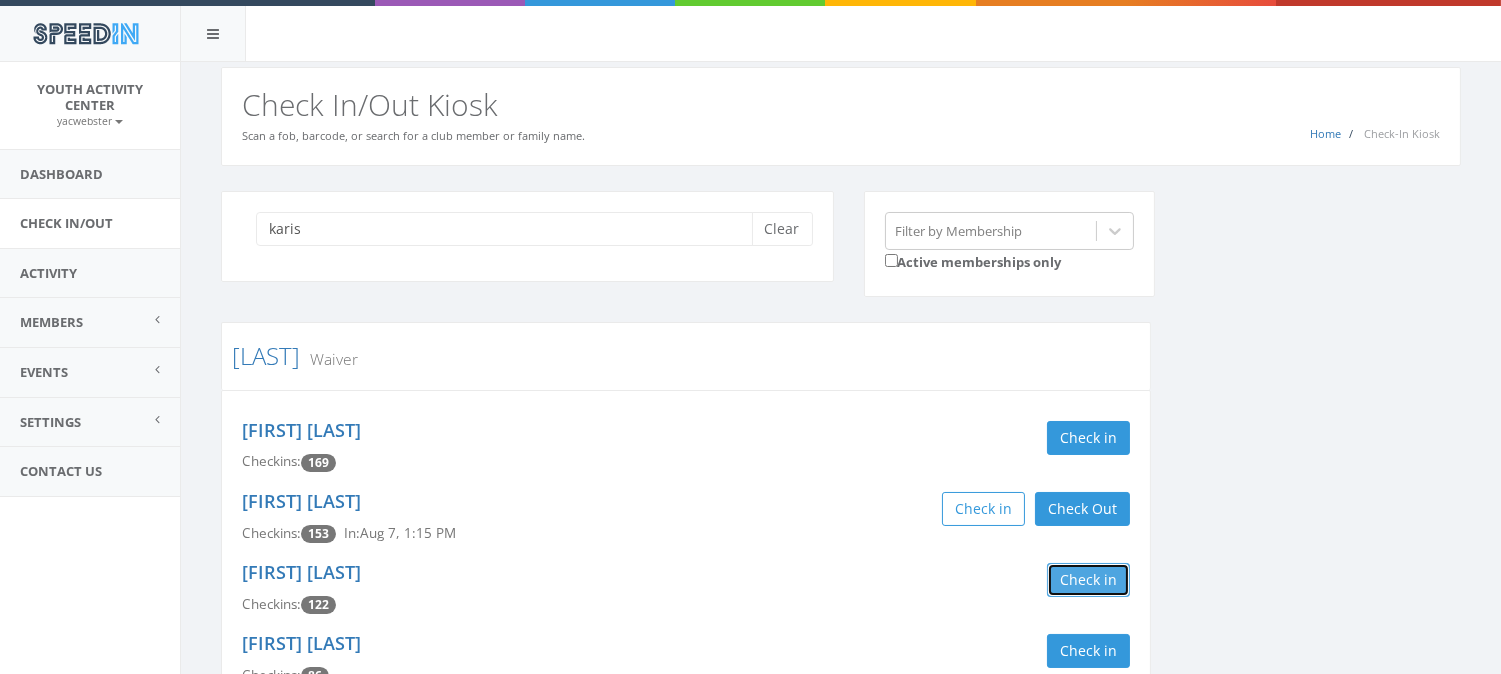 click on "Check in" at bounding box center (1088, 580) 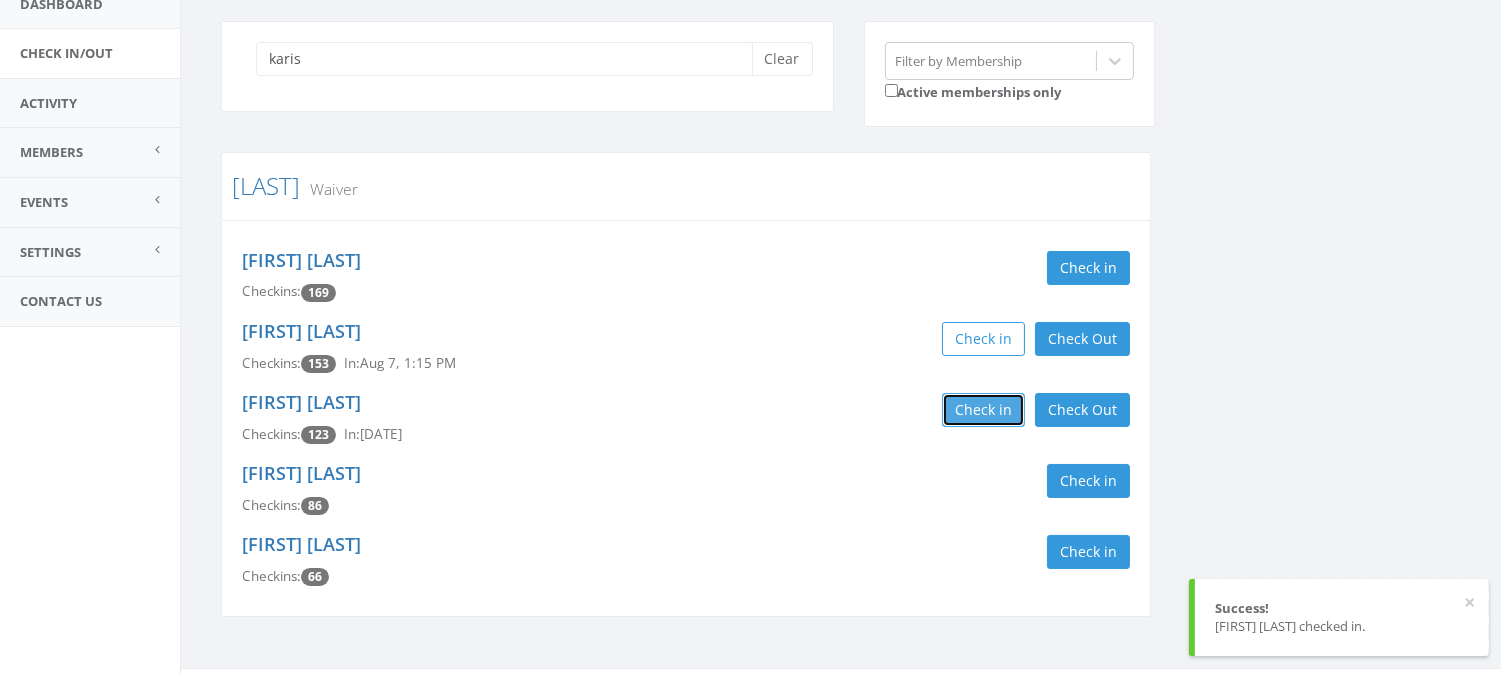scroll, scrollTop: 177, scrollLeft: 0, axis: vertical 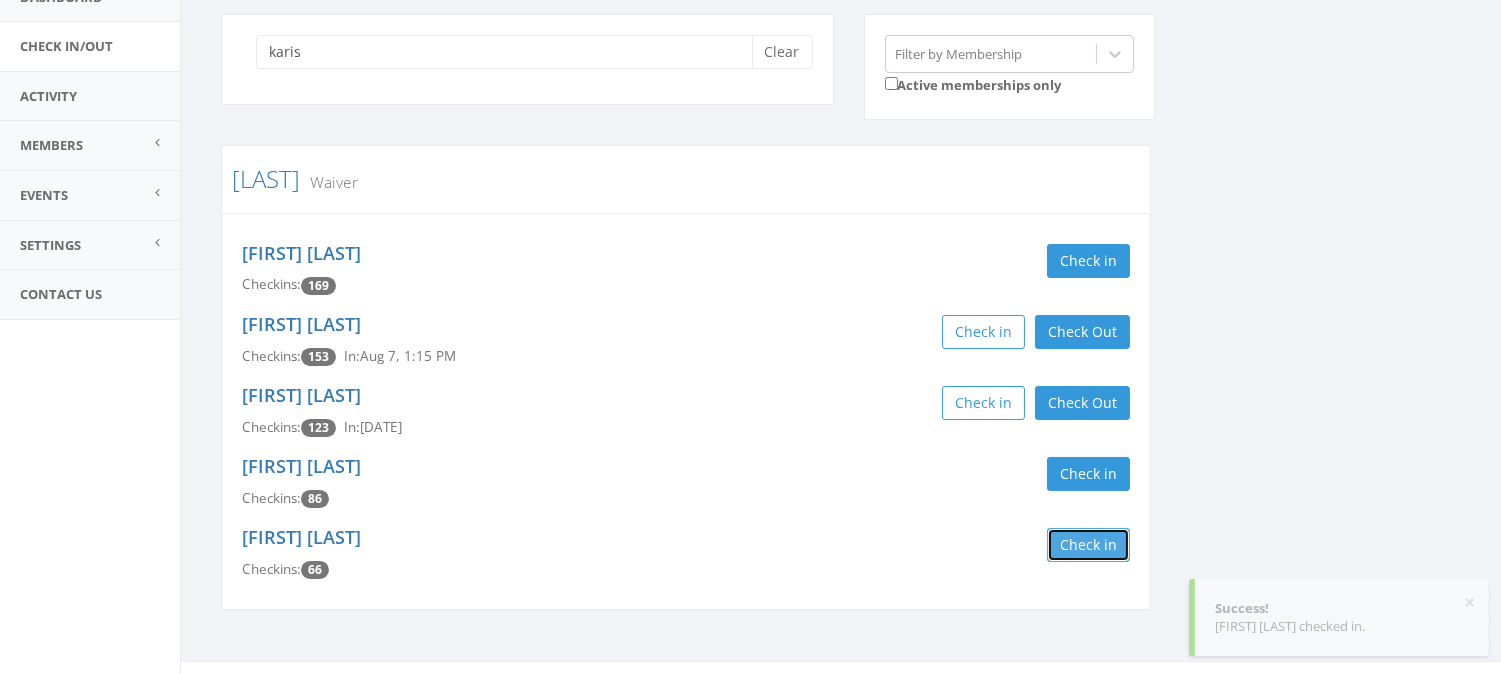 click on "Check in" at bounding box center [1088, 545] 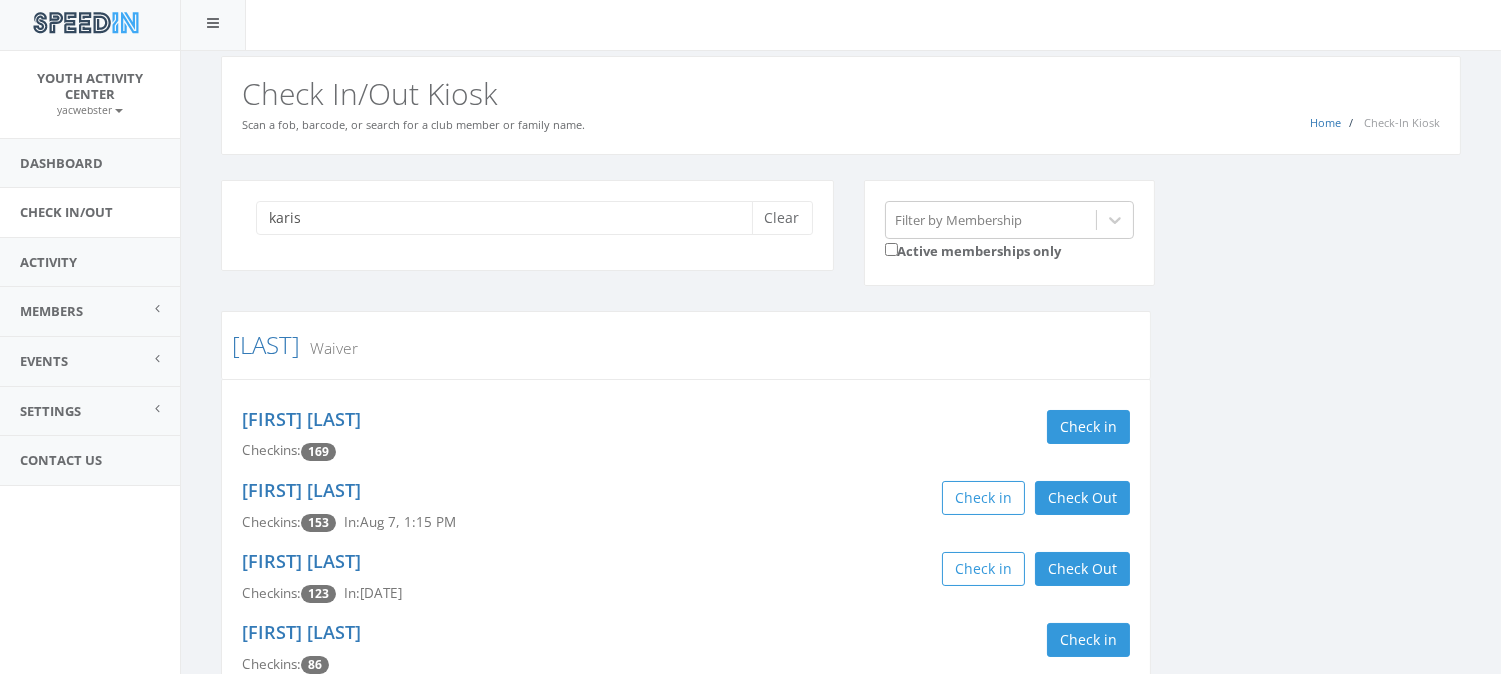 scroll, scrollTop: 0, scrollLeft: 0, axis: both 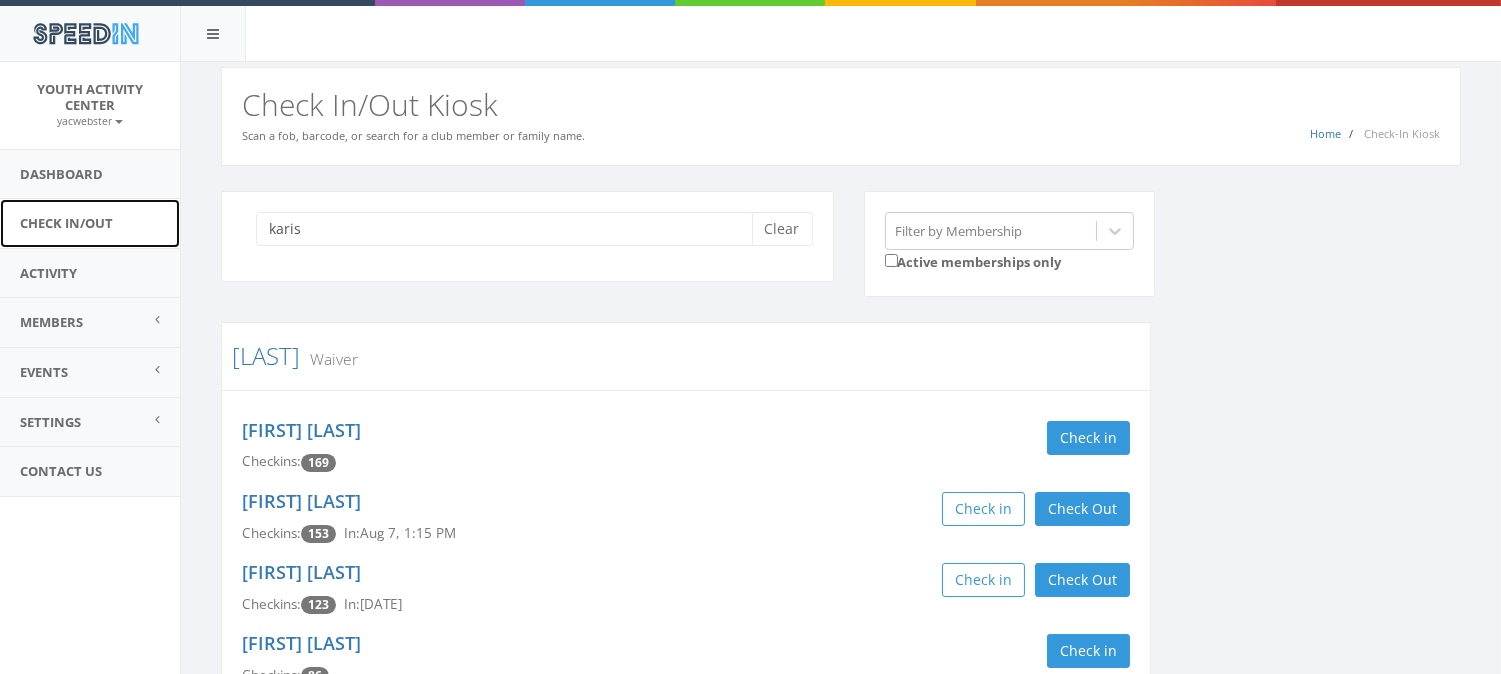 click on "Check In/Out" at bounding box center (90, 223) 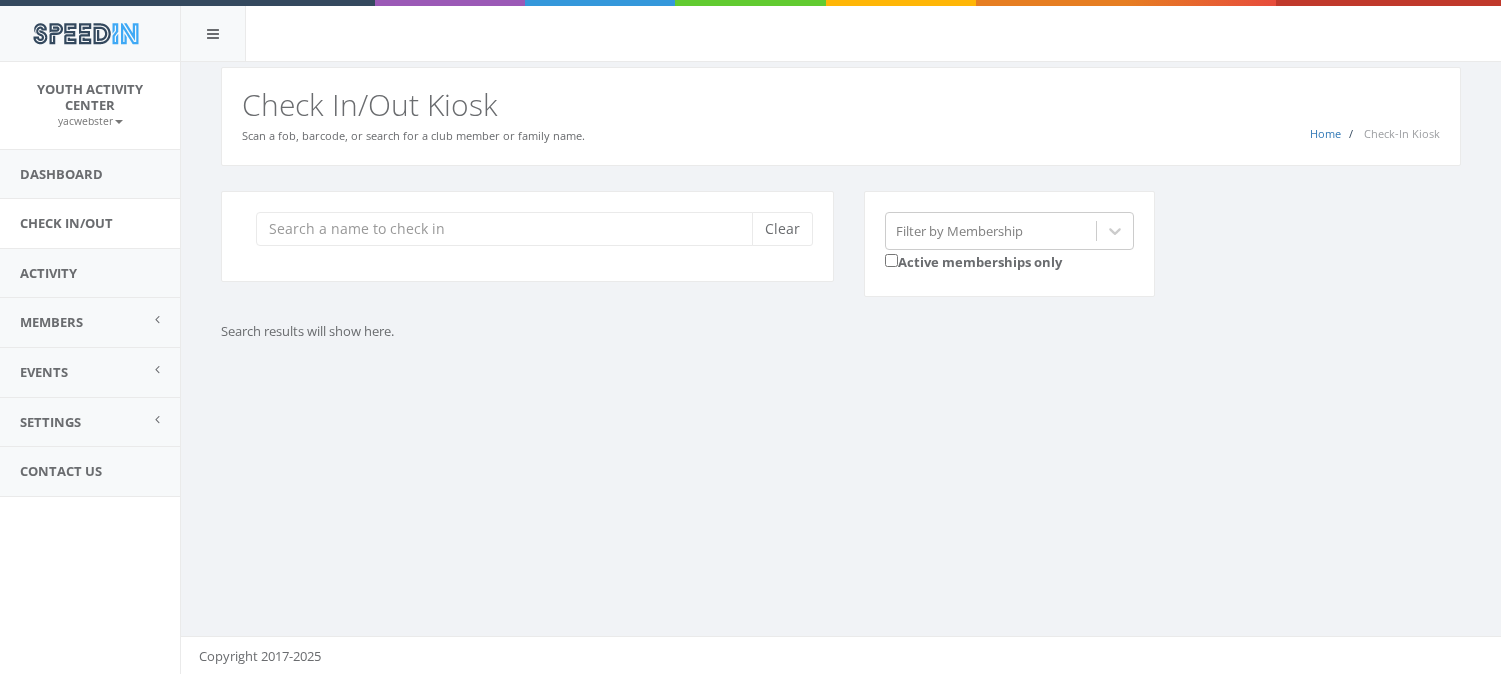 scroll, scrollTop: 0, scrollLeft: 0, axis: both 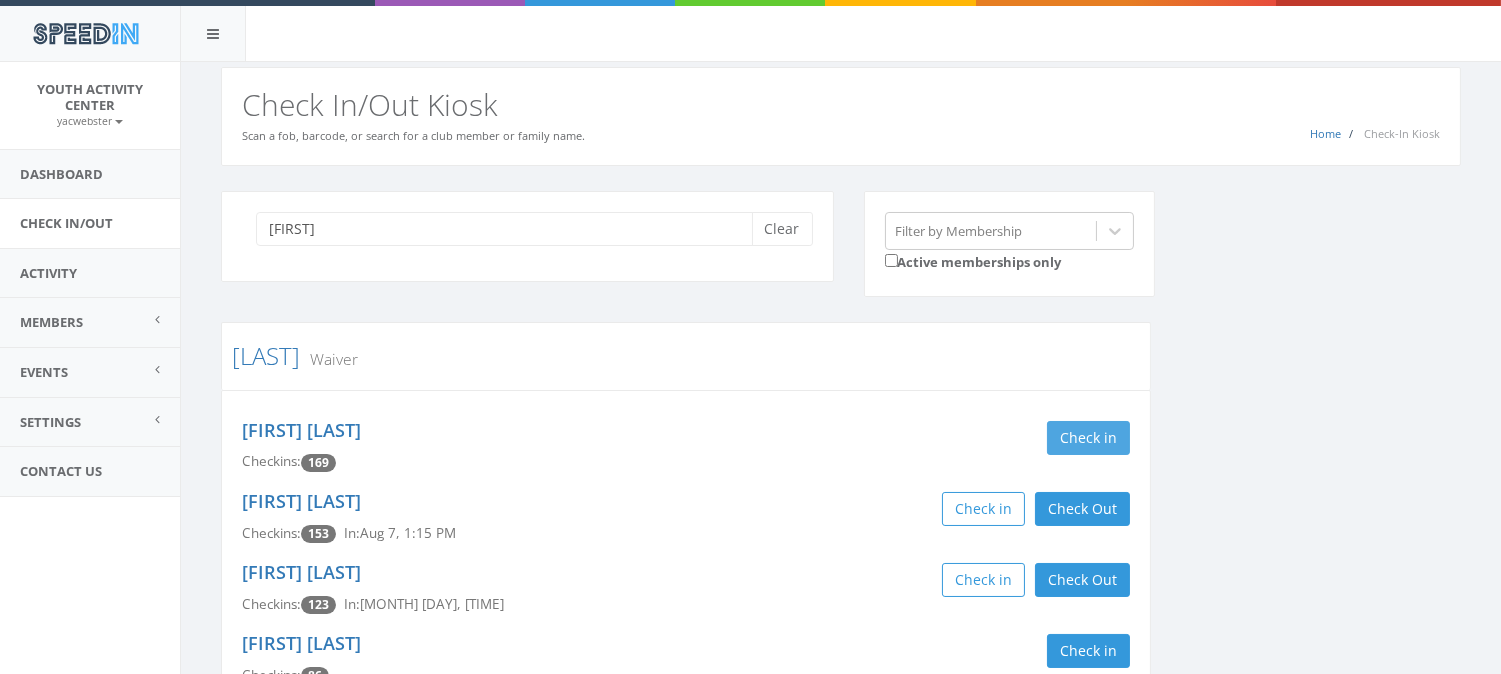 type on "[FIRST]" 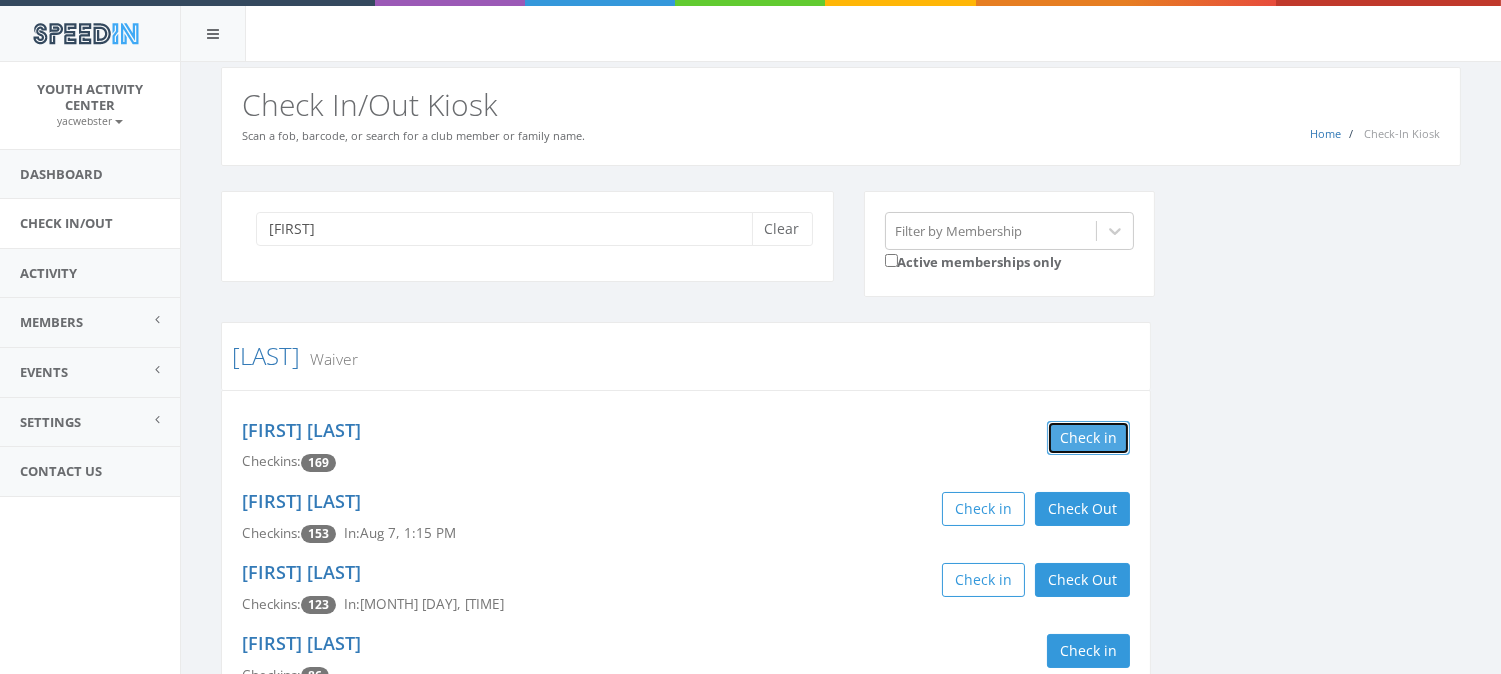 click on "Check in" at bounding box center (1088, 438) 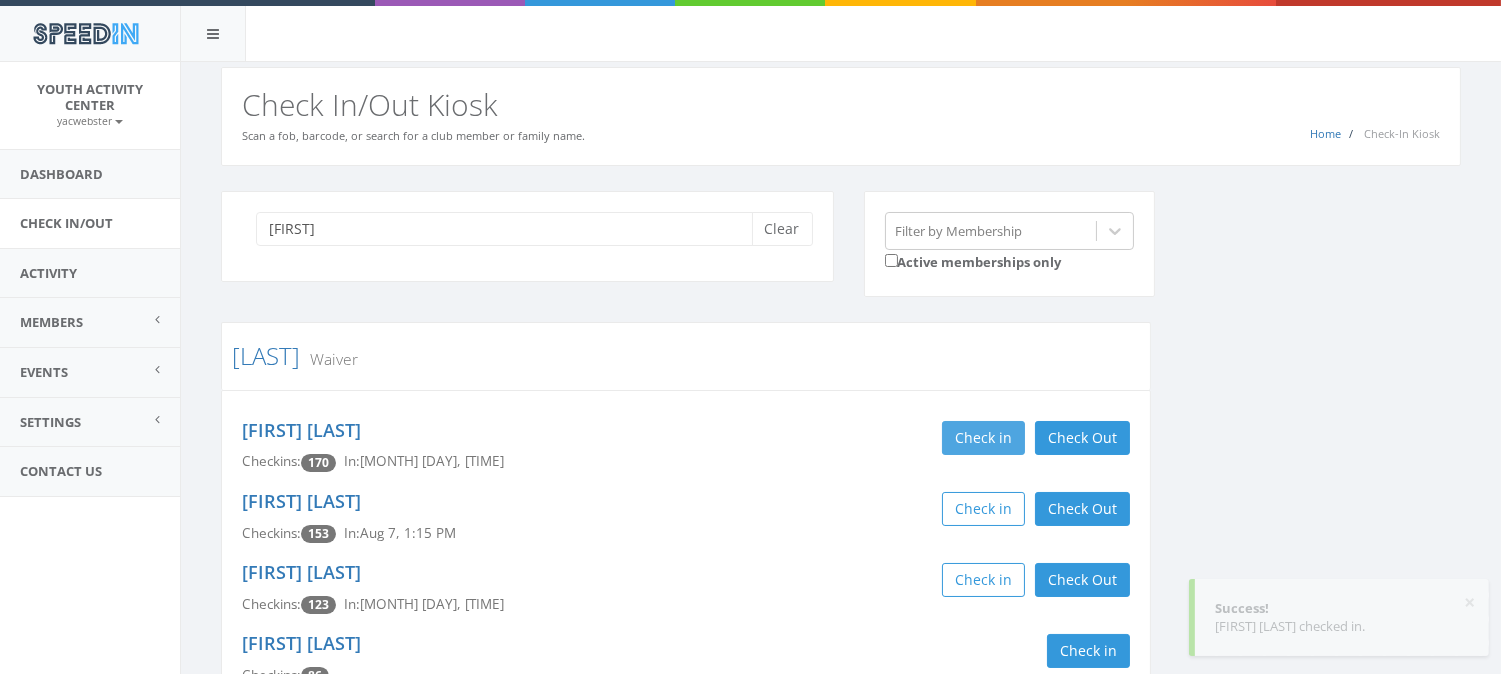 click on "Check Out" at bounding box center [1082, 438] 